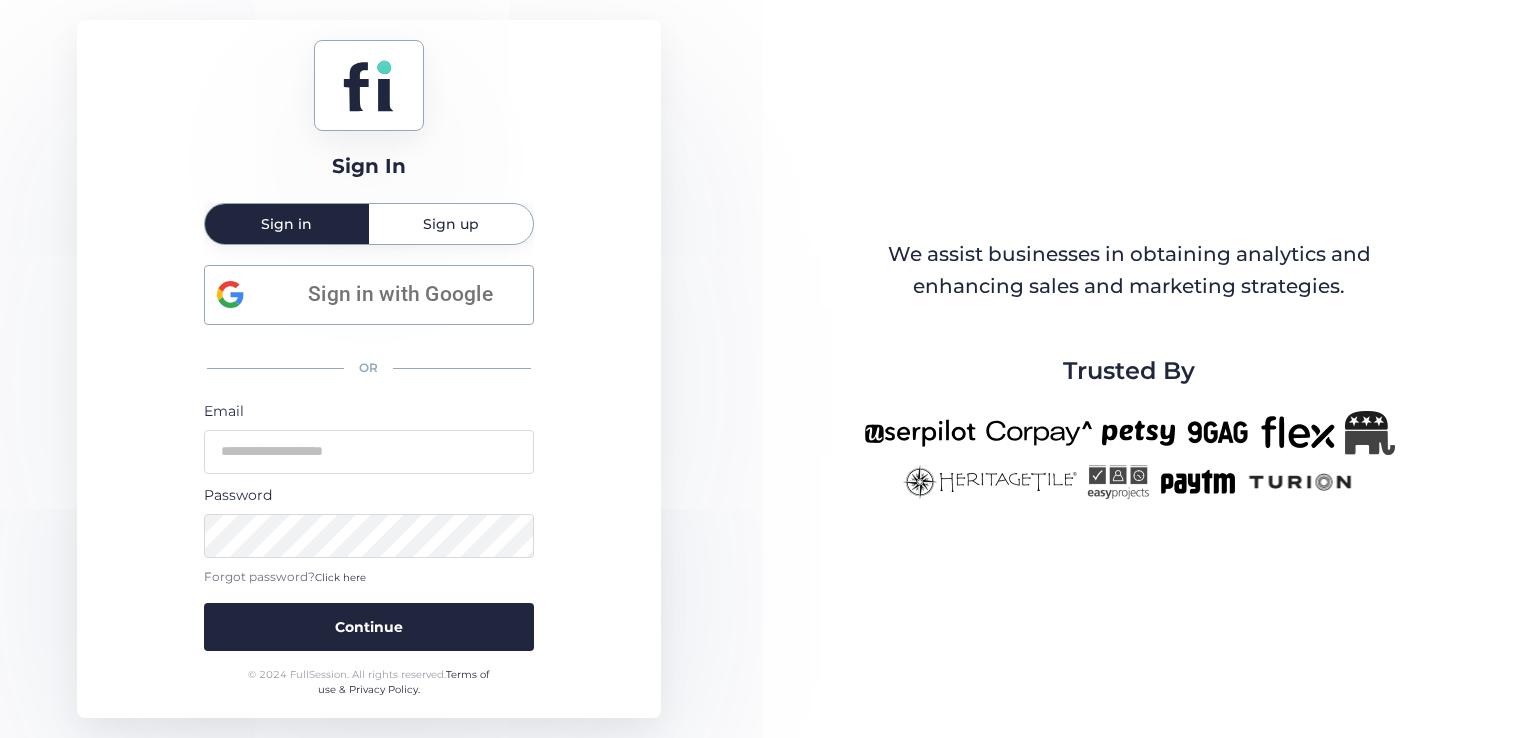 scroll, scrollTop: 0, scrollLeft: 0, axis: both 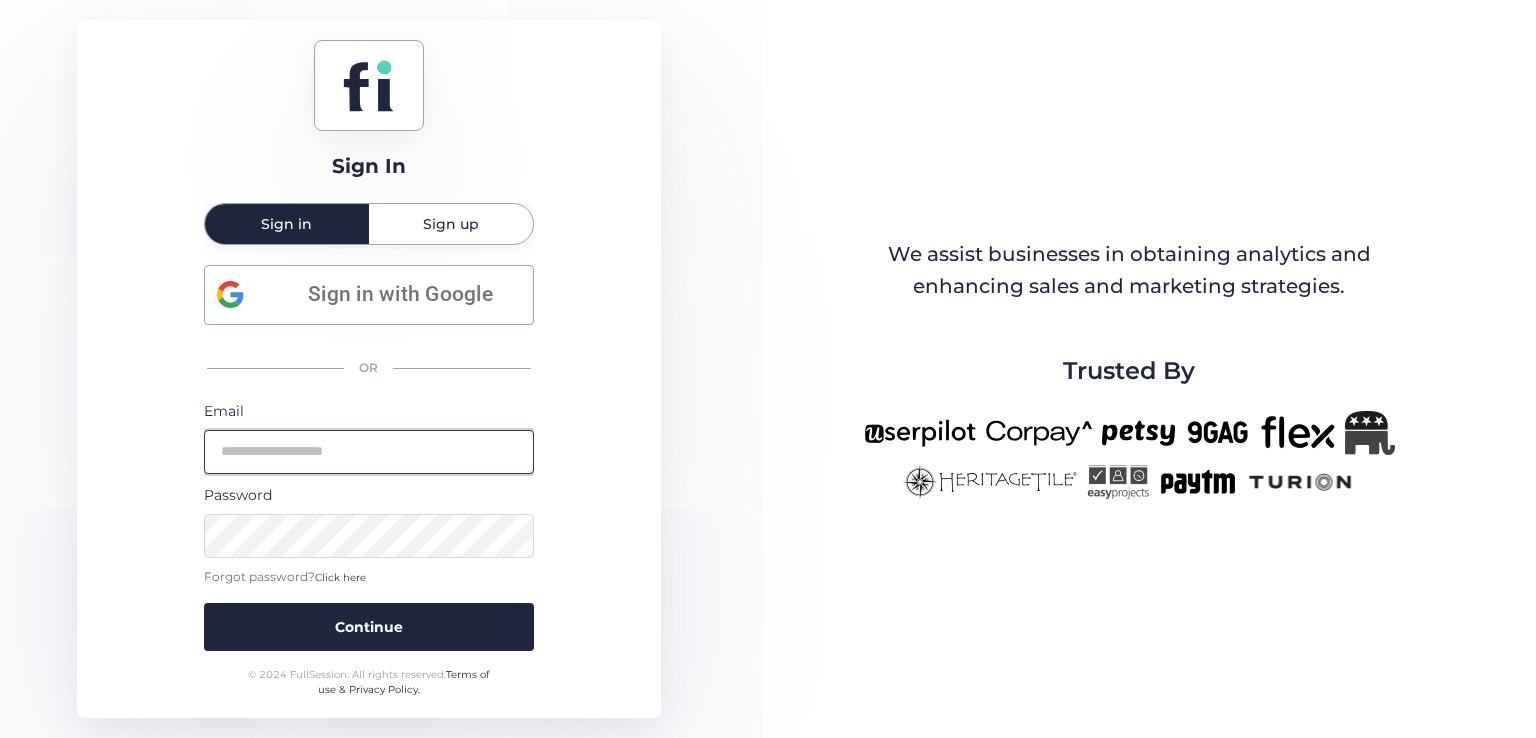 type on "**********" 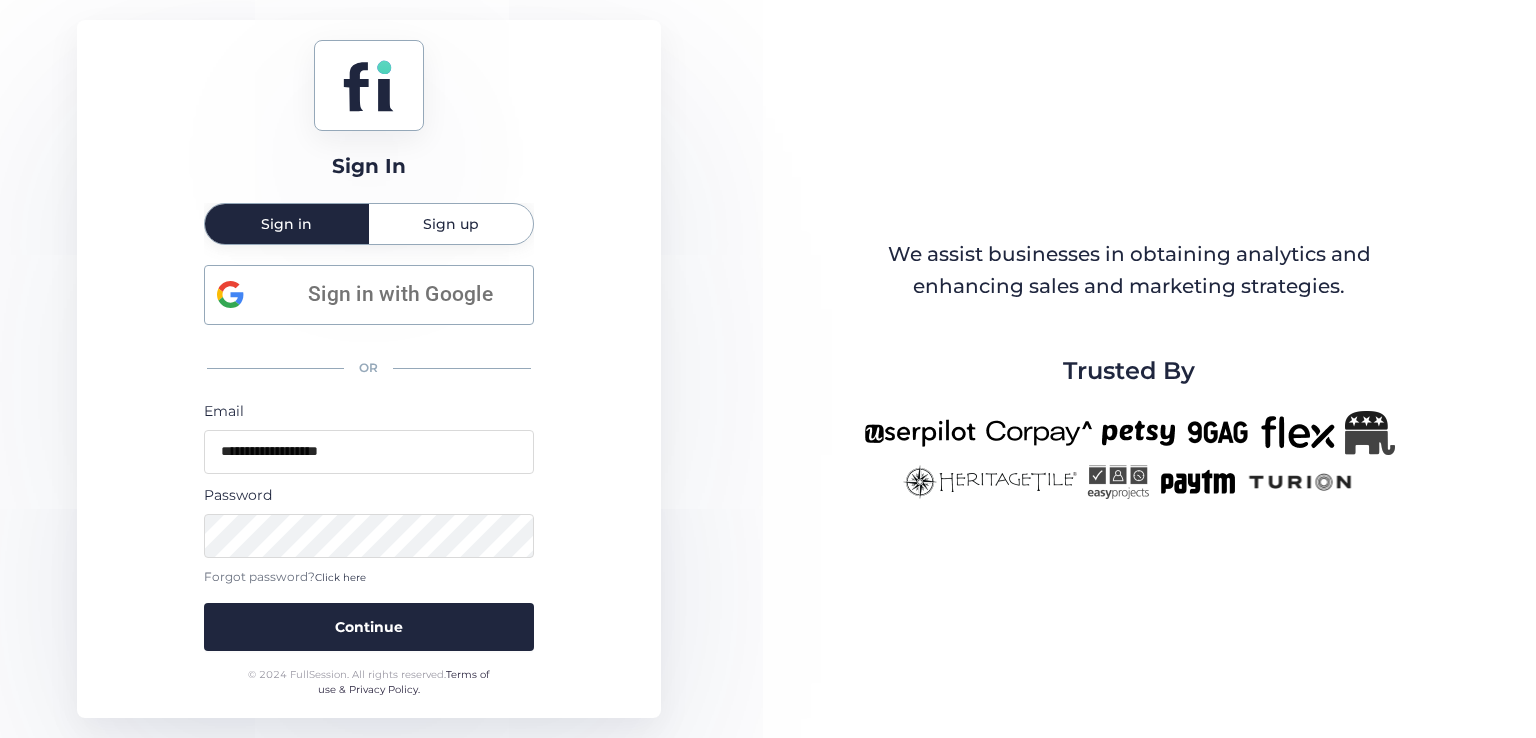 click on "**********" at bounding box center [369, 461] 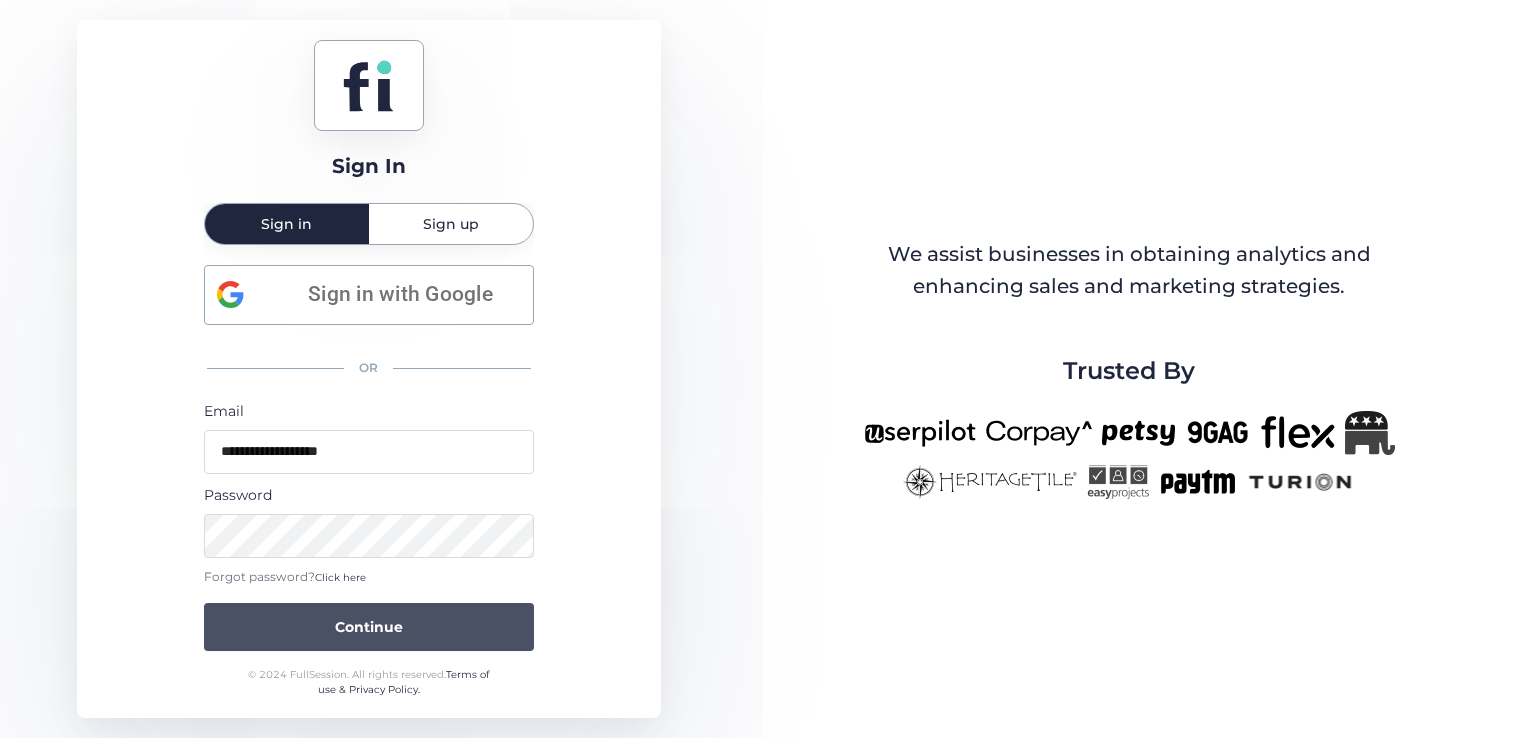 click on "Continue" at bounding box center [369, 627] 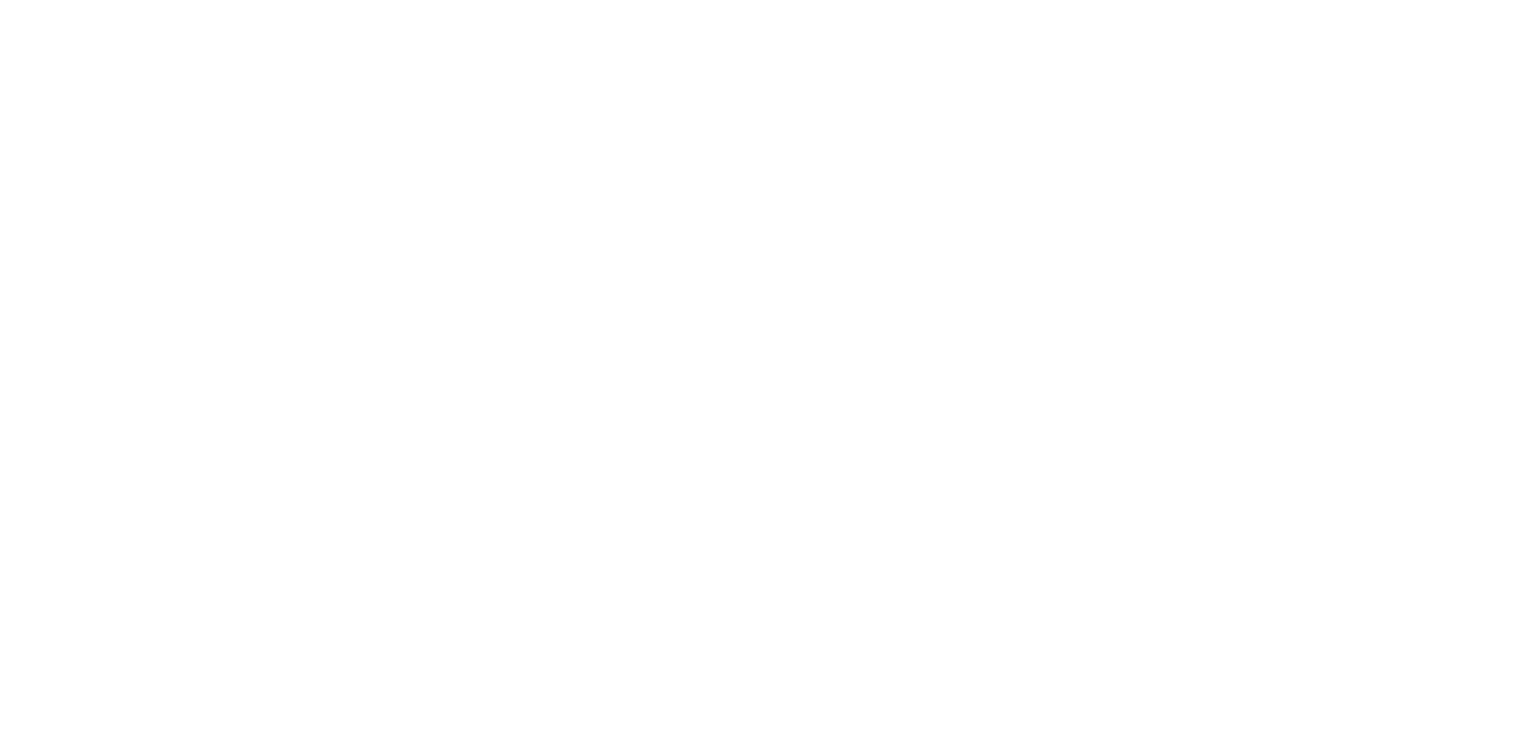 scroll, scrollTop: 0, scrollLeft: 0, axis: both 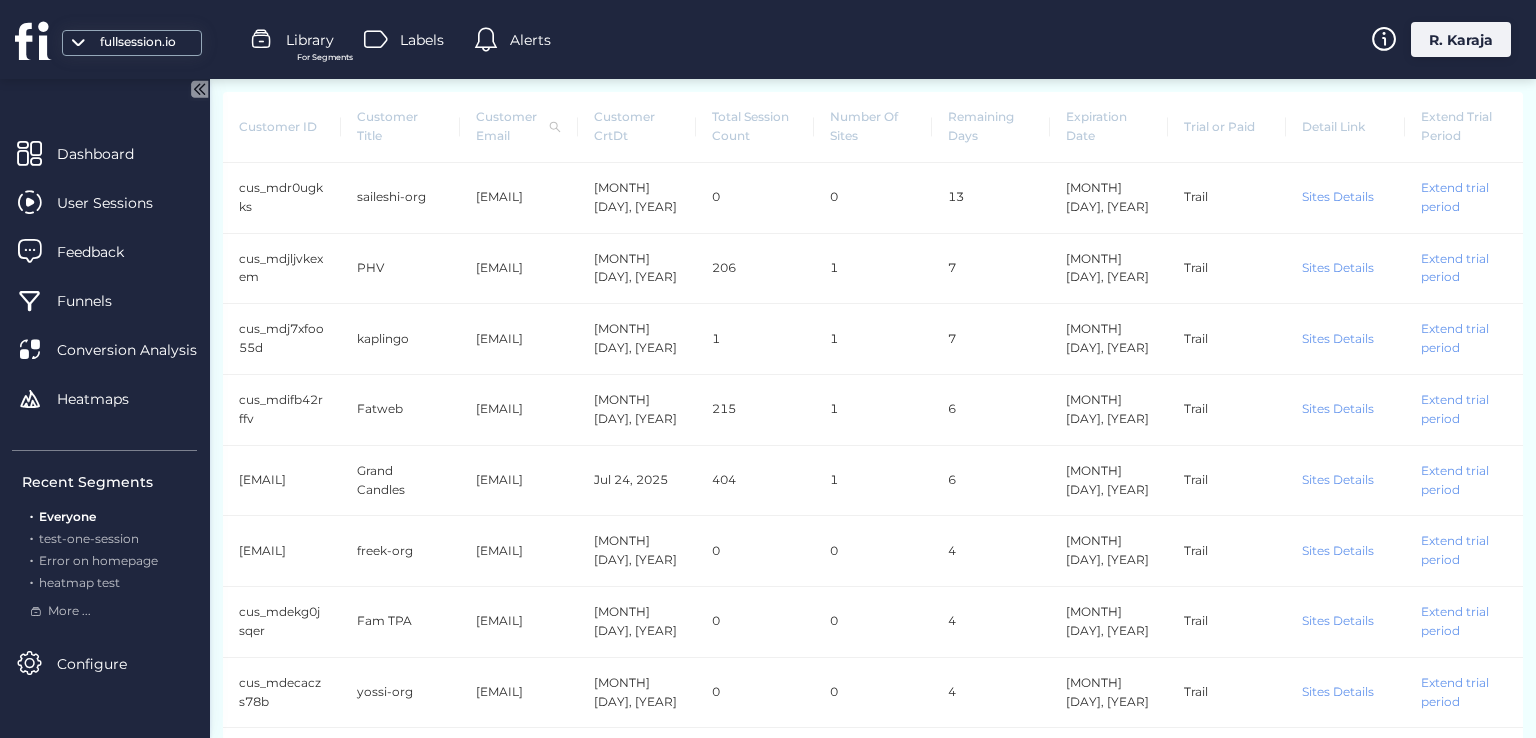 click on "[EMAIL]" 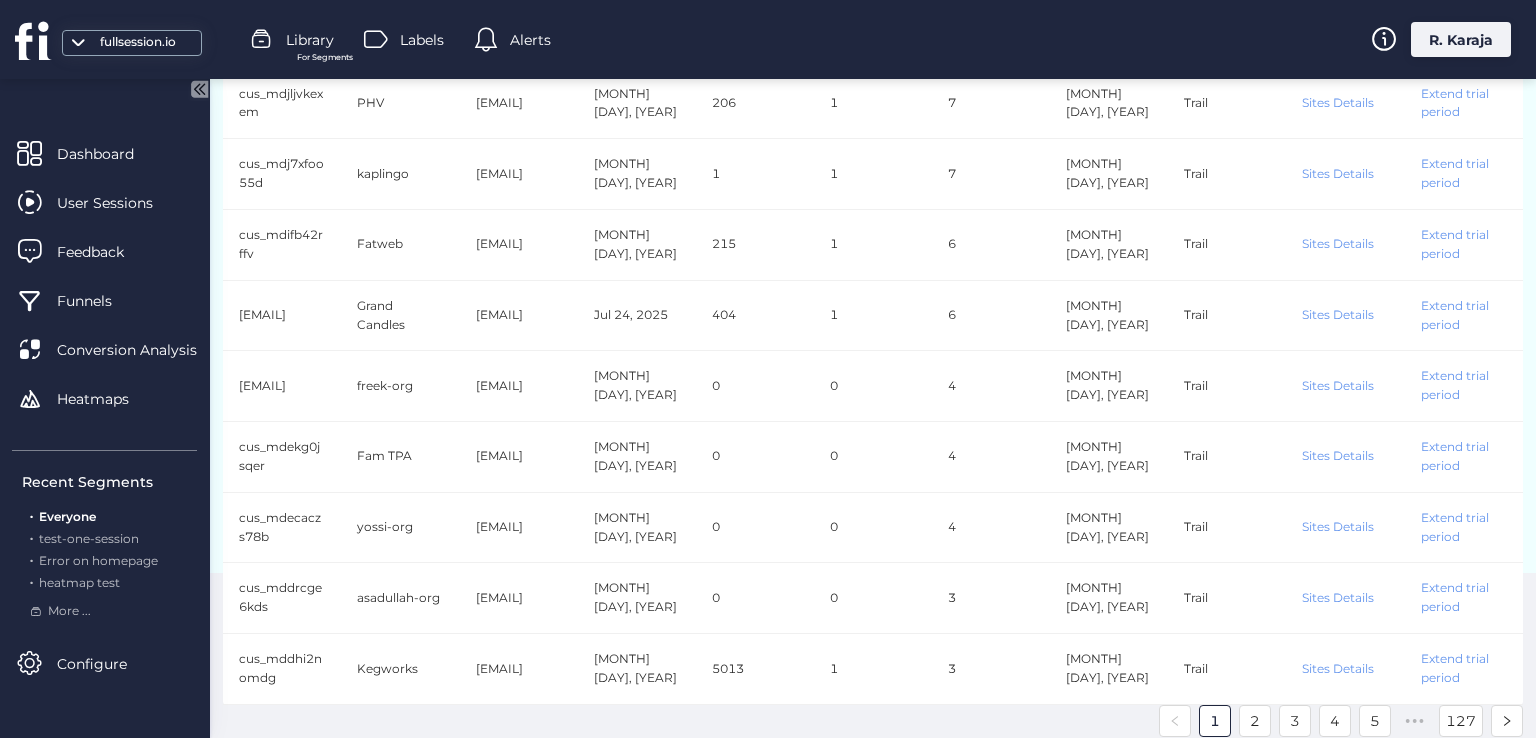 scroll, scrollTop: 200, scrollLeft: 0, axis: vertical 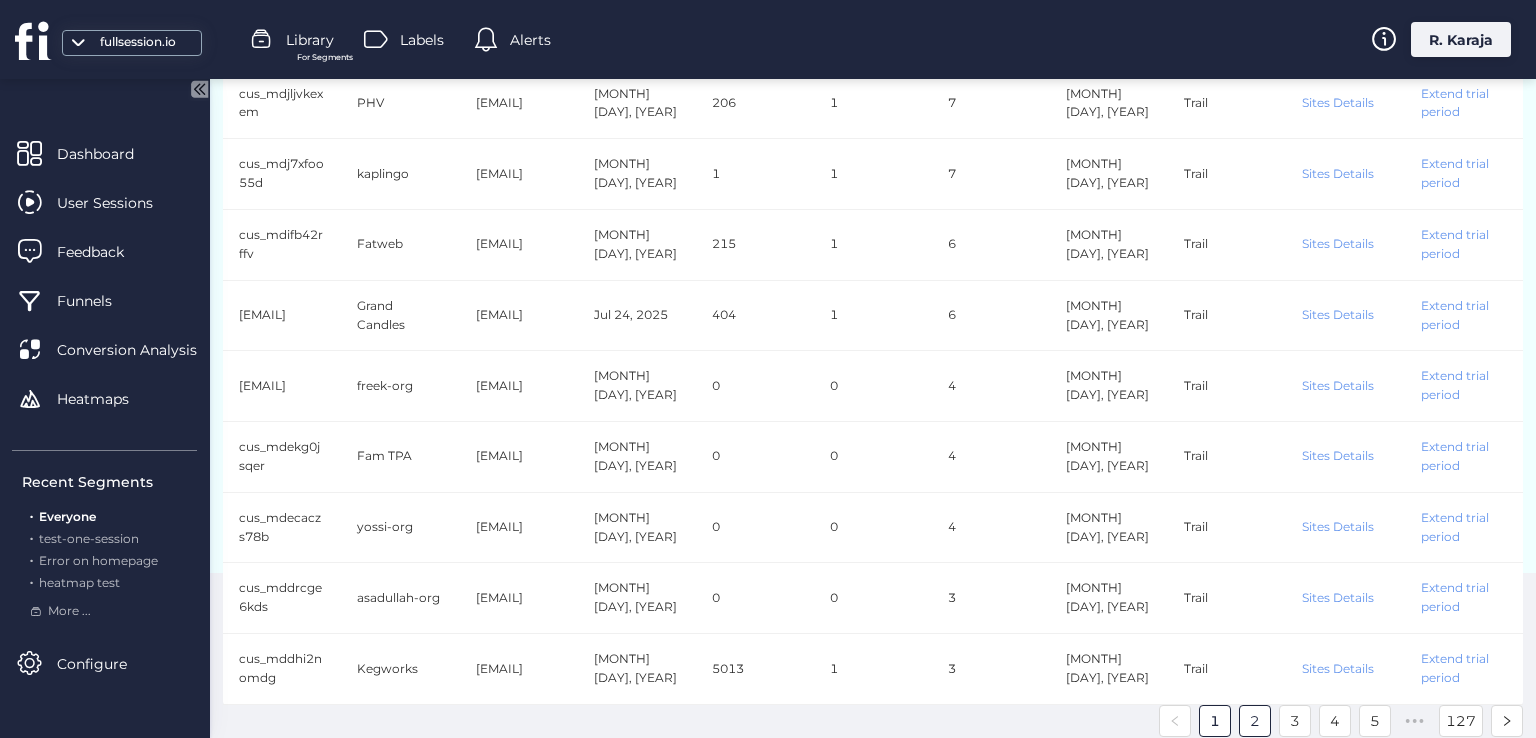click on "2" 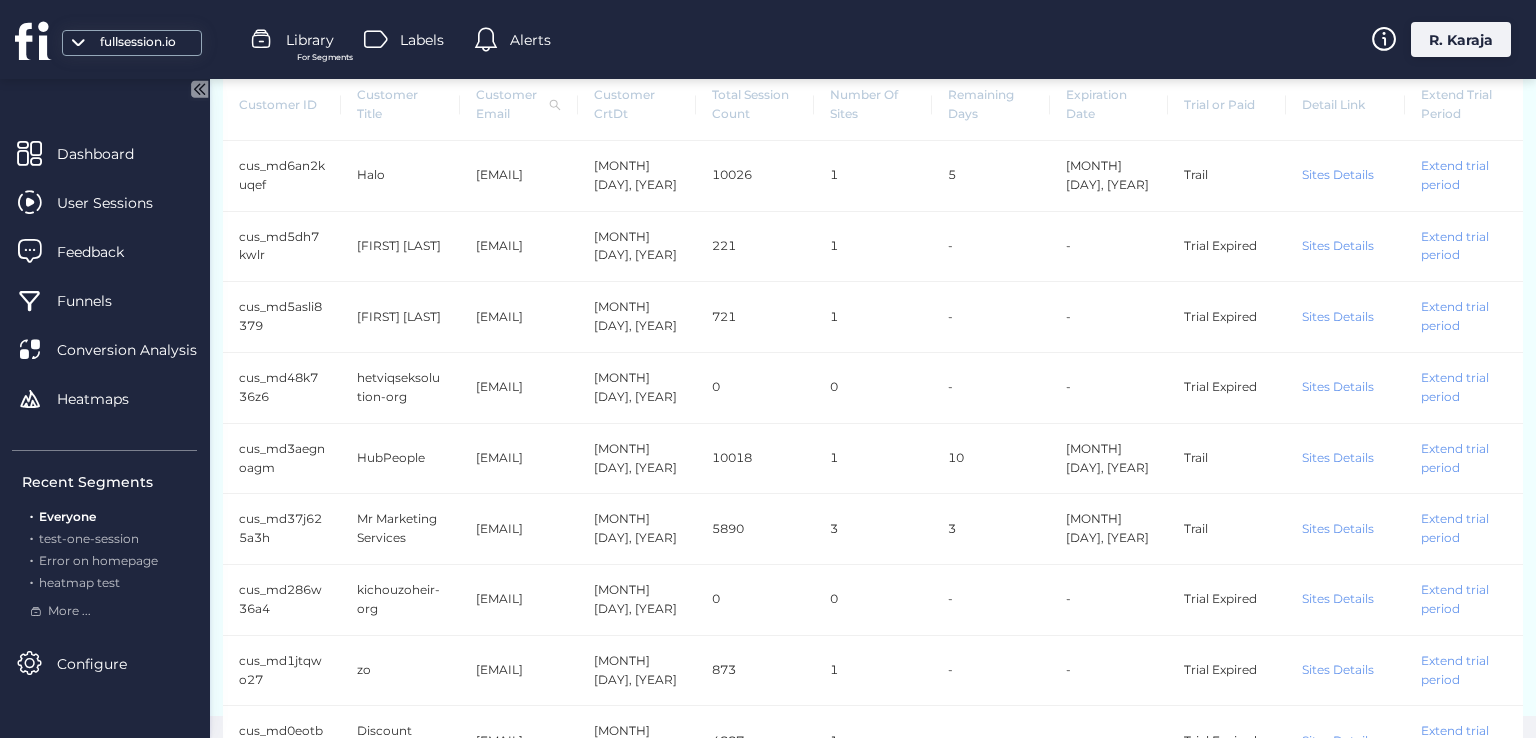 scroll, scrollTop: 0, scrollLeft: 0, axis: both 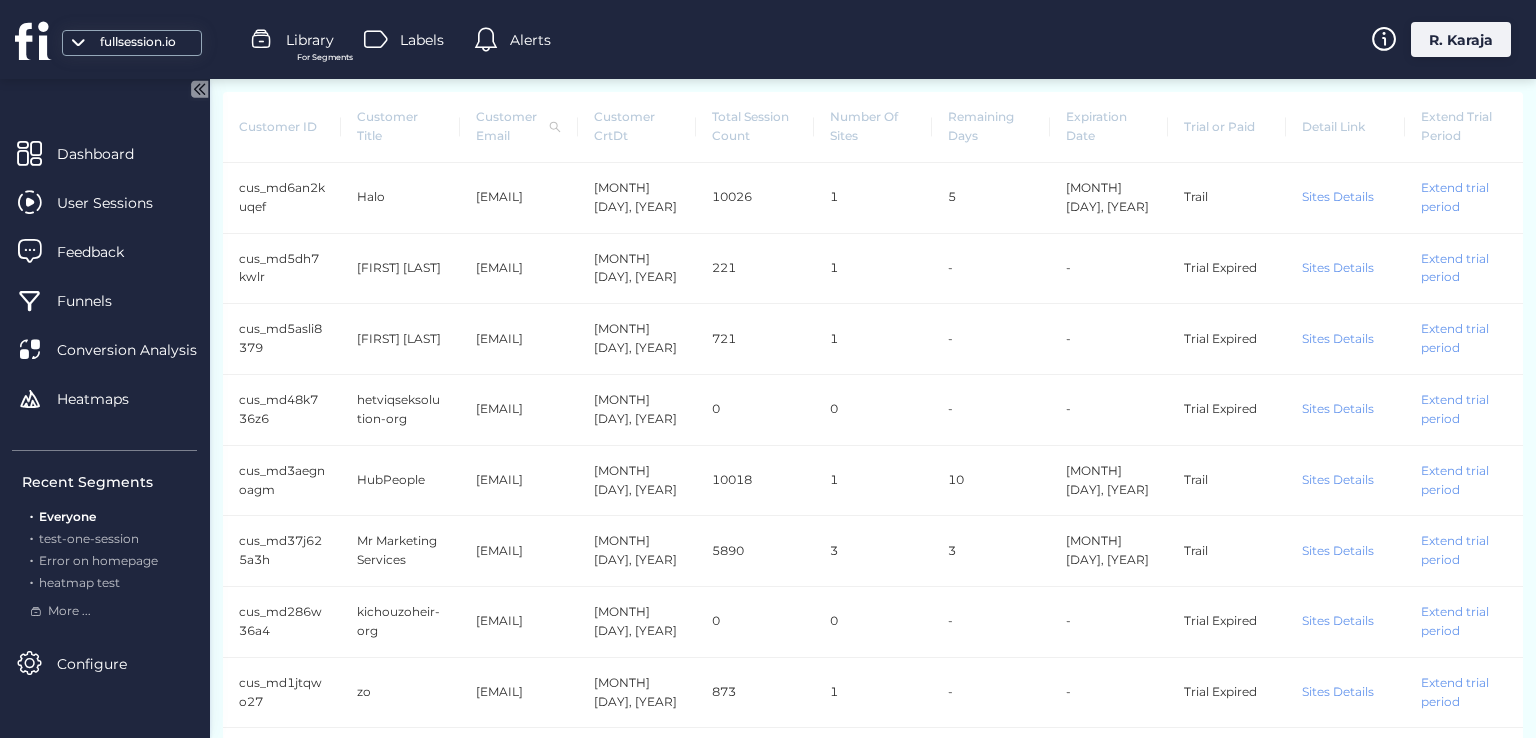 drag, startPoint x: 490, startPoint y: 229, endPoint x: 473, endPoint y: 191, distance: 41.62932 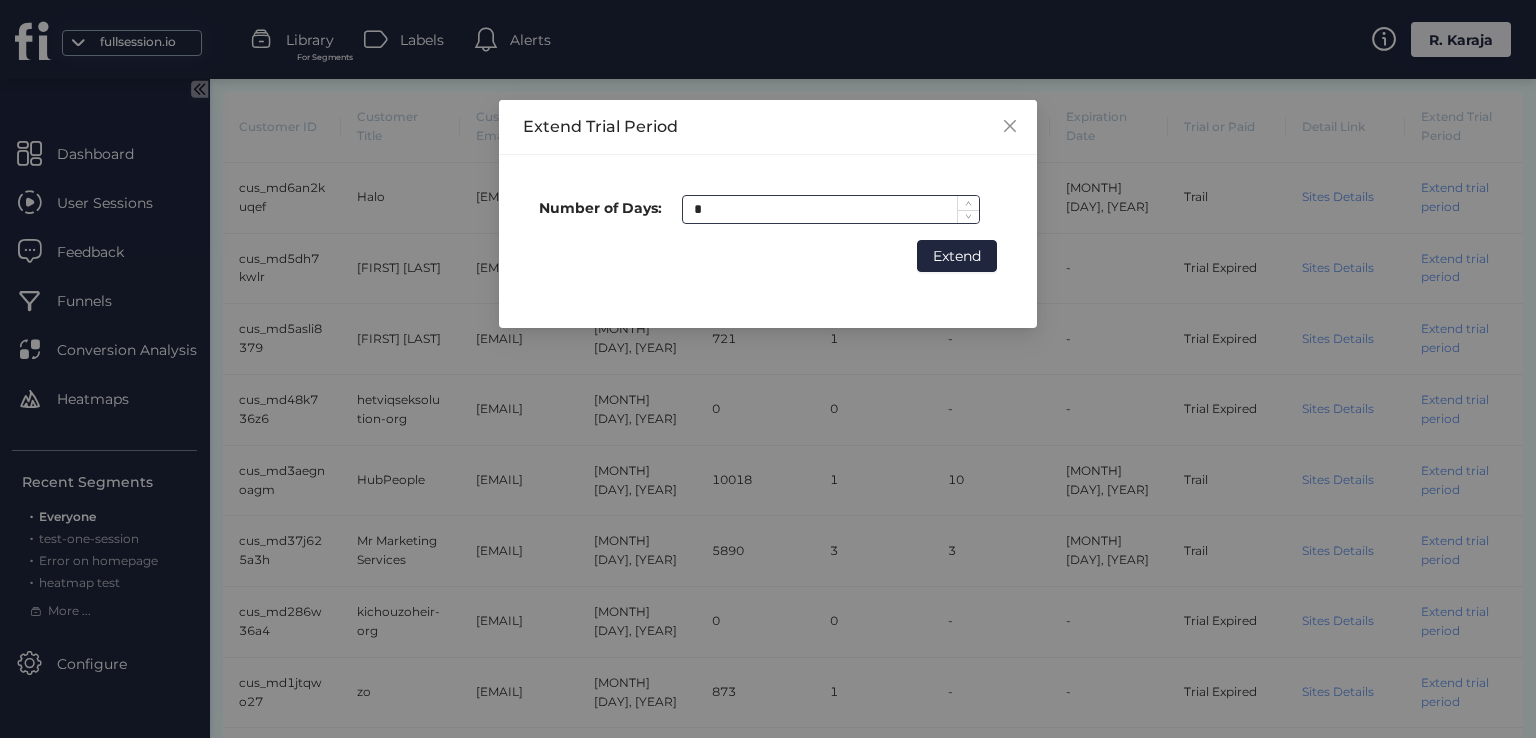 click on "*" at bounding box center (830, 209) 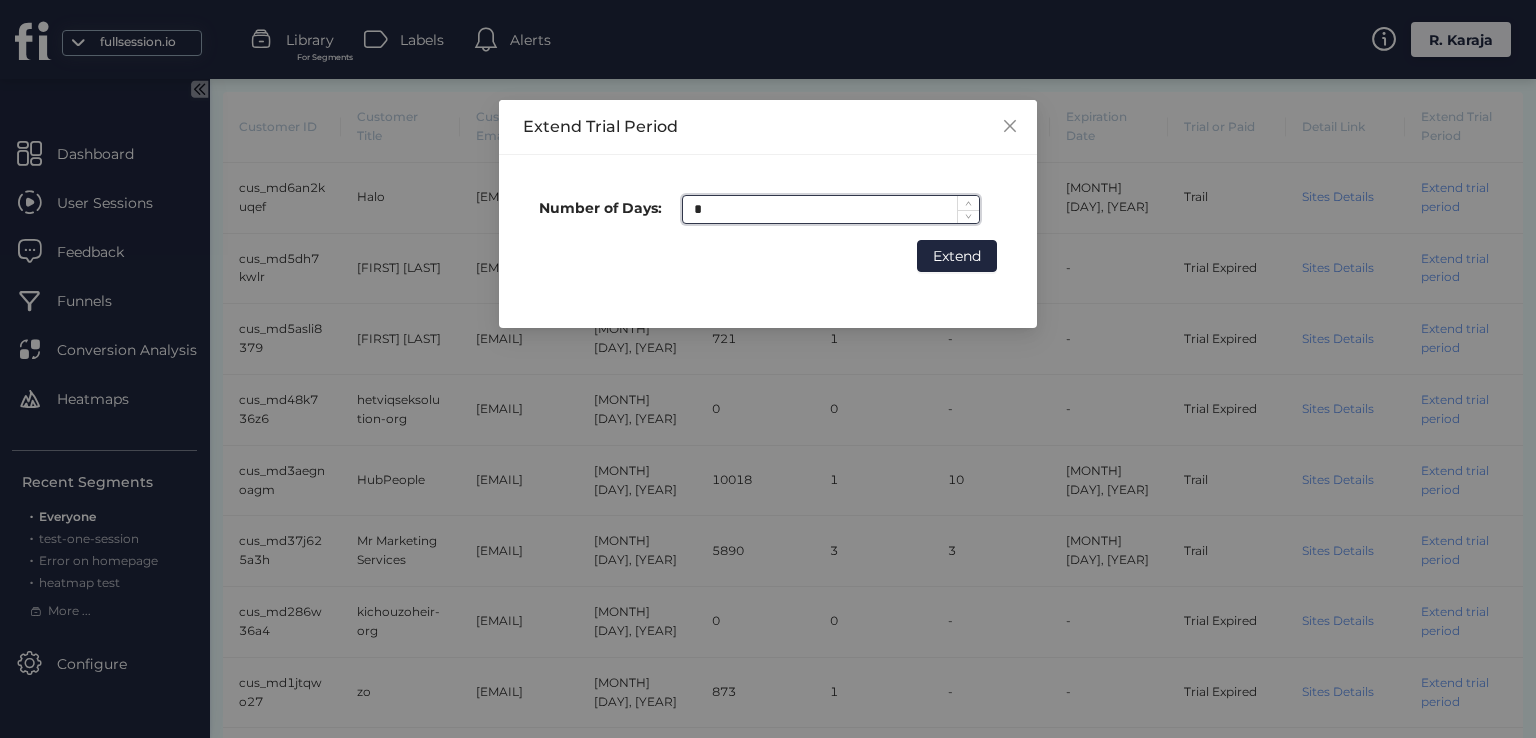 click on "*" at bounding box center [830, 209] 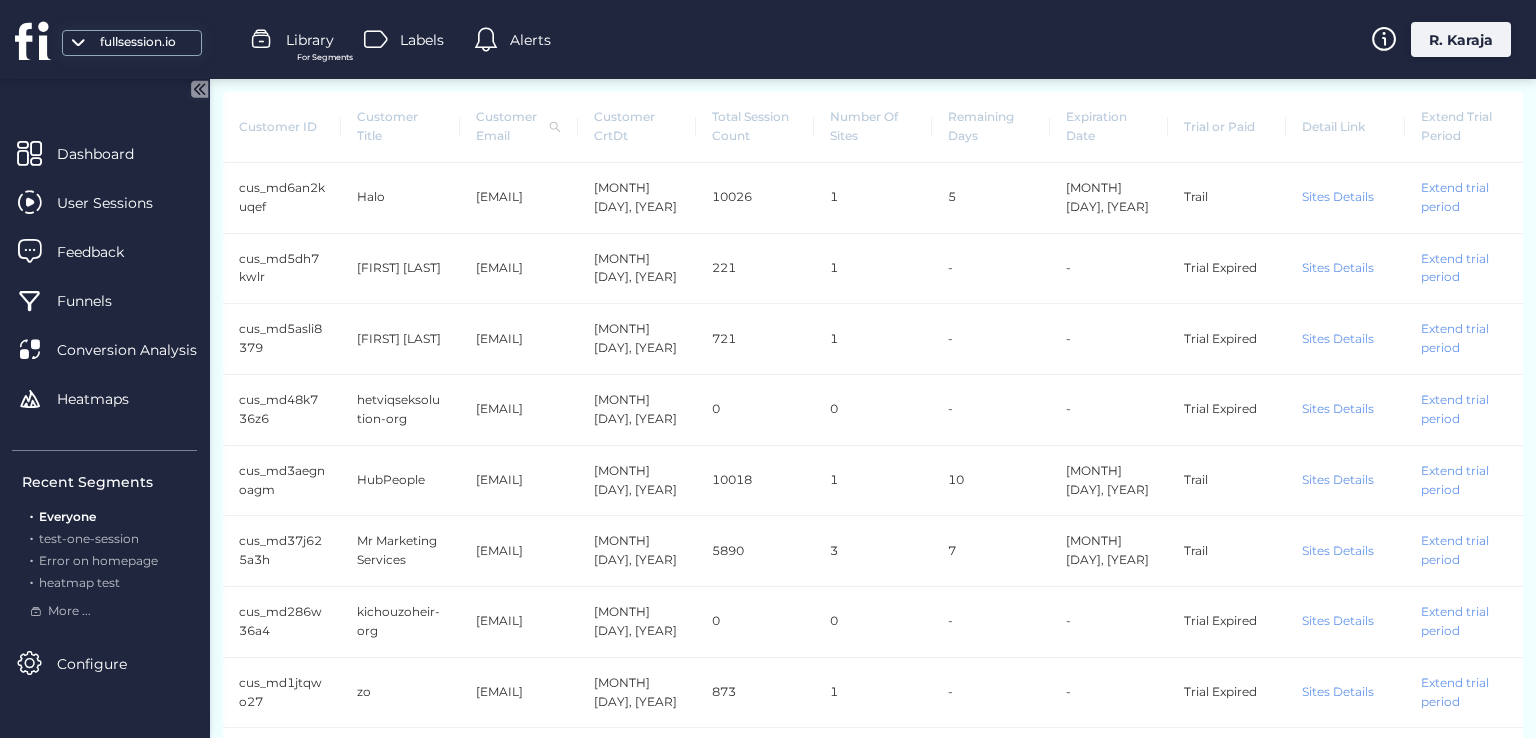 click on "[EMAIL]" 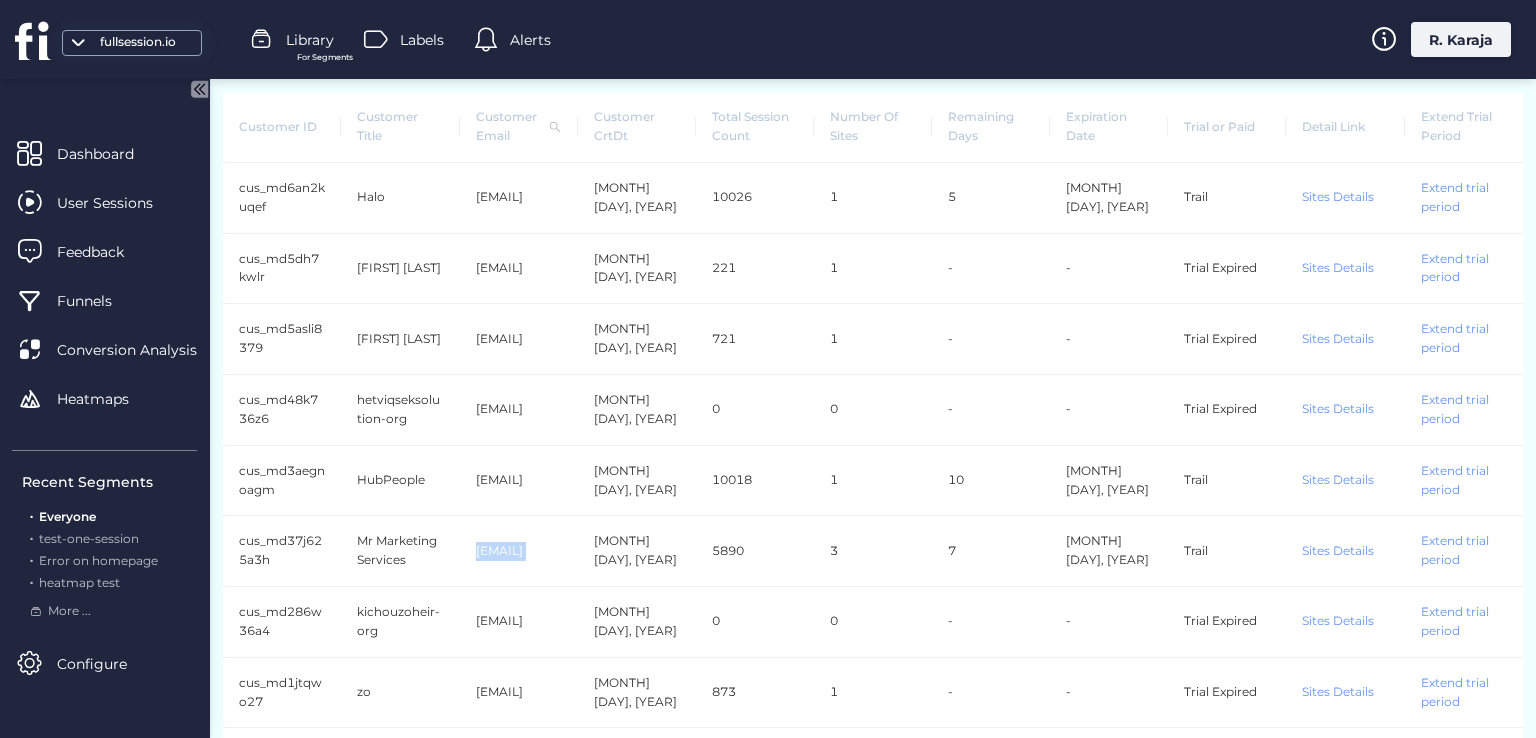 click on "[EMAIL]" 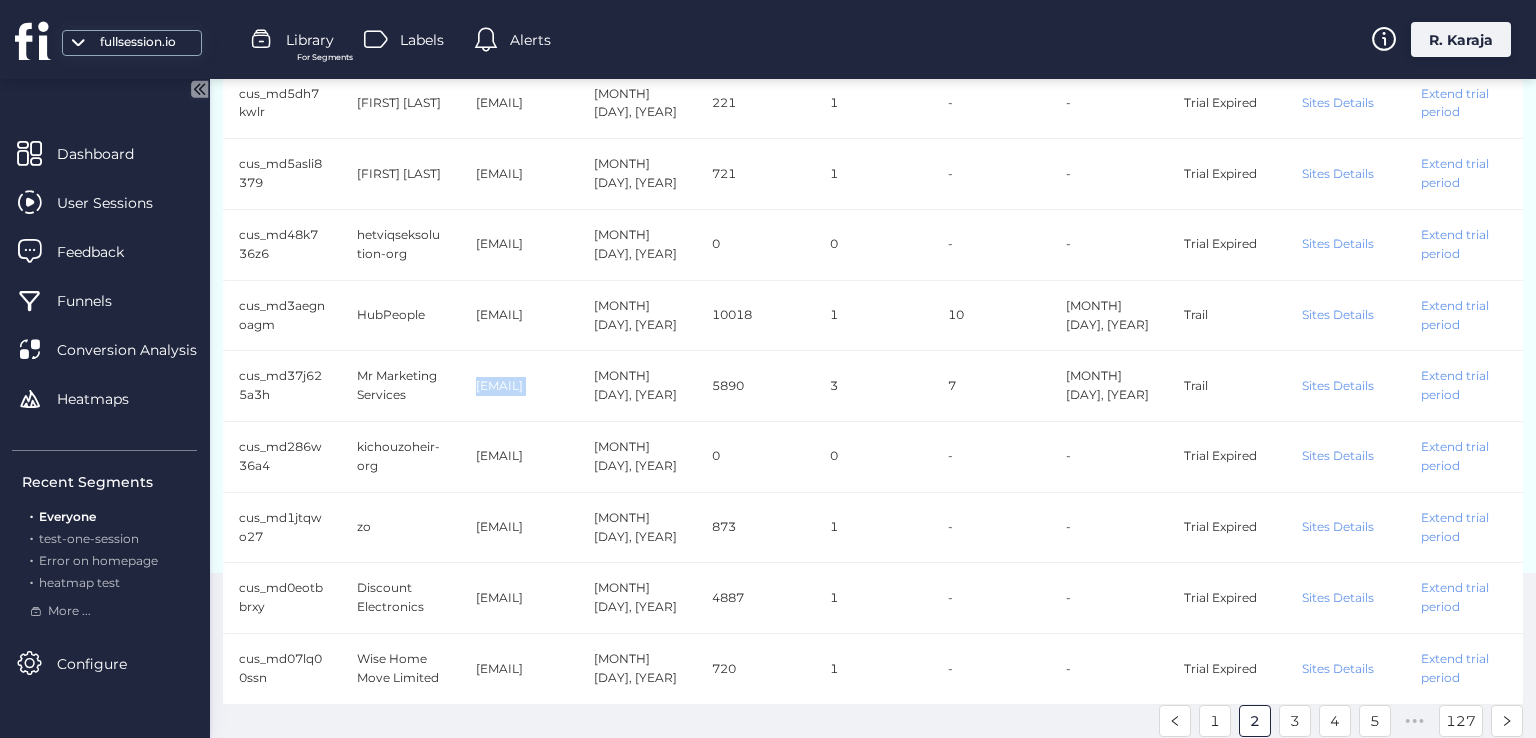 scroll, scrollTop: 216, scrollLeft: 0, axis: vertical 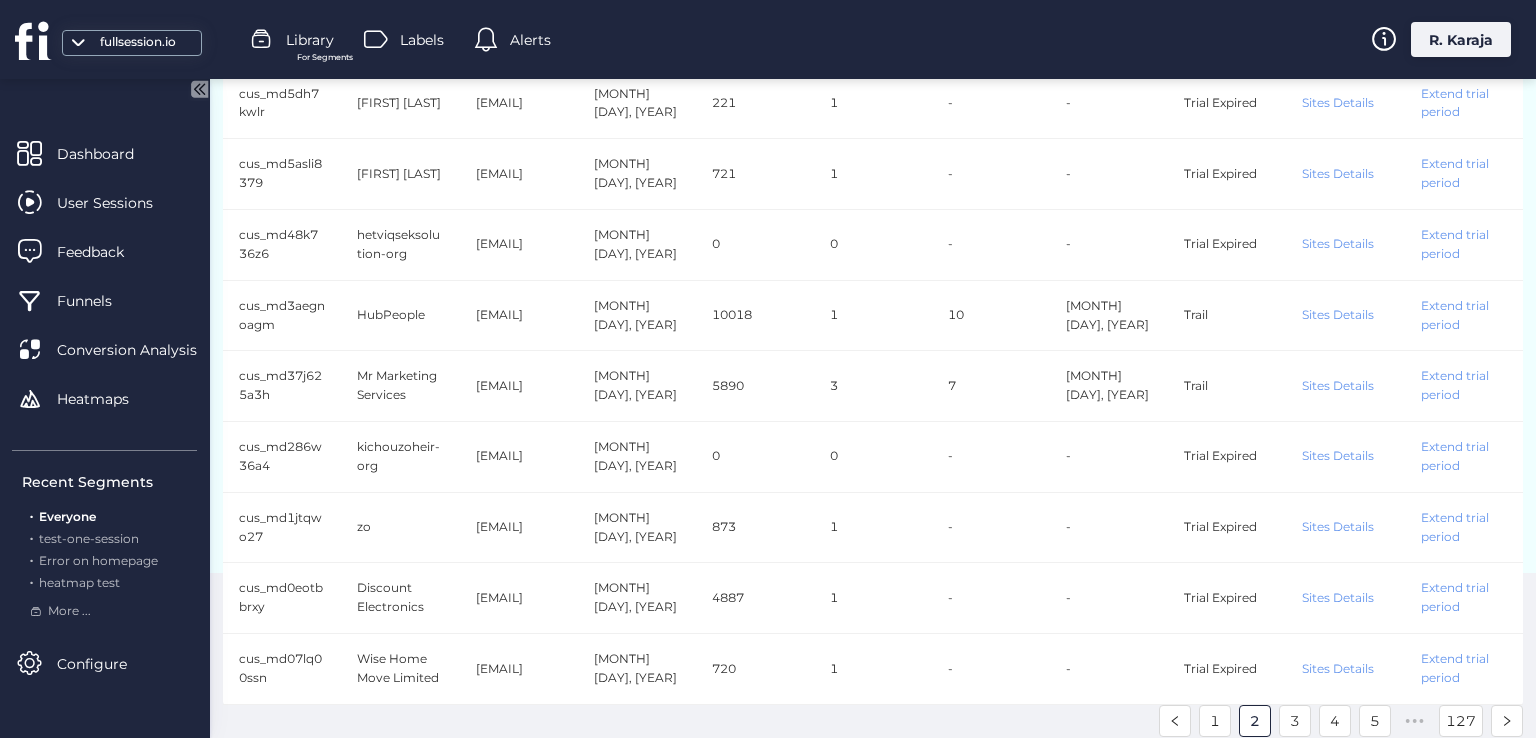 click on "Extend trial period" 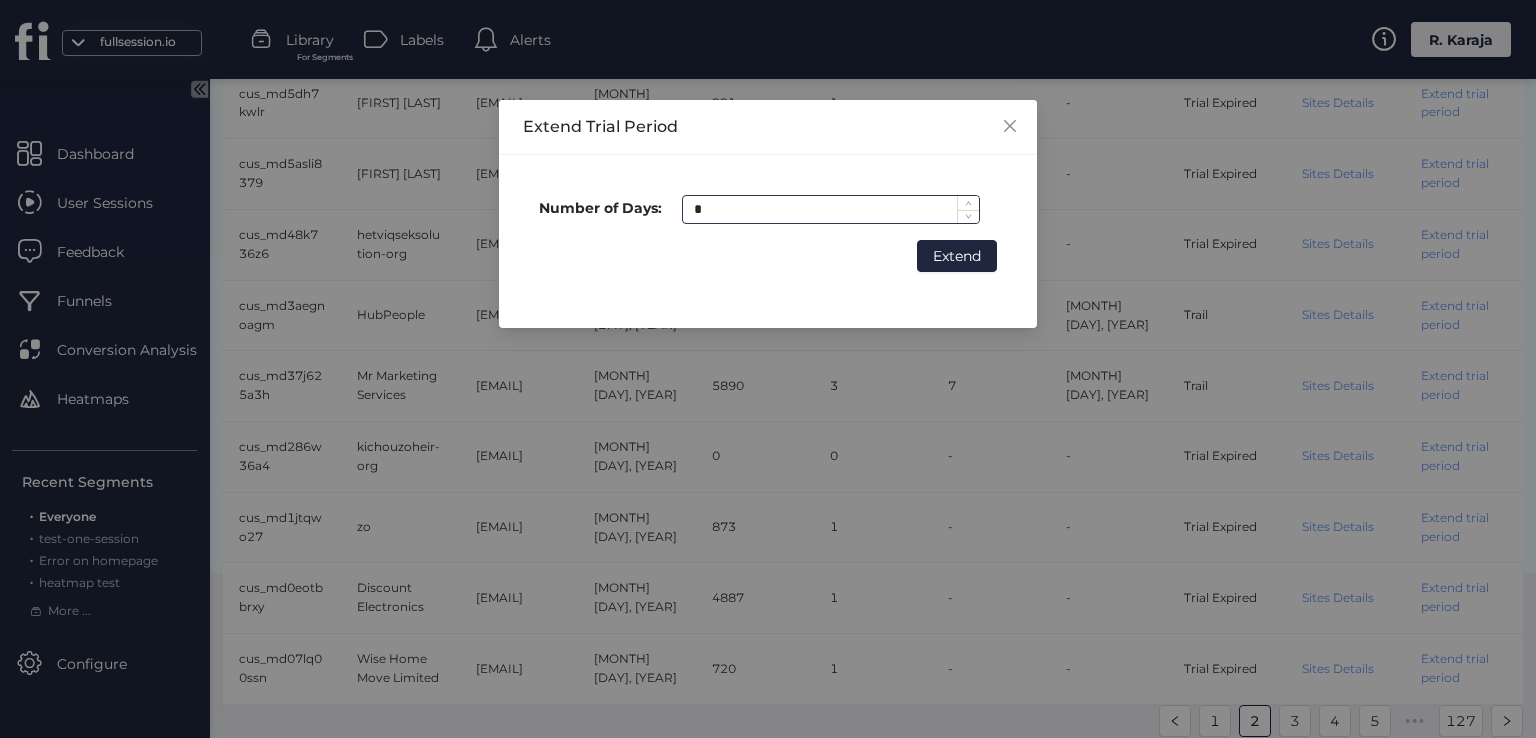 click on "*" at bounding box center [830, 209] 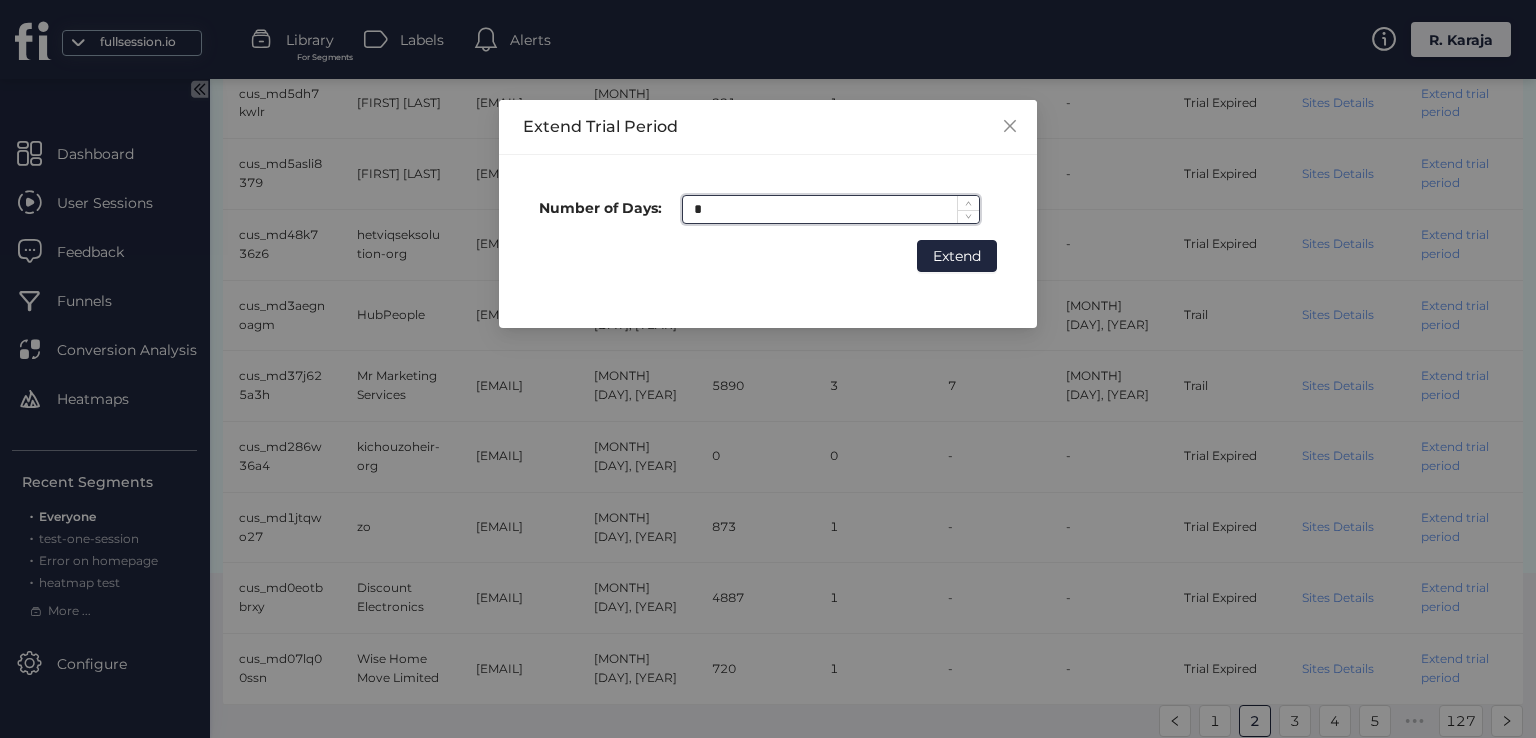 click on "*" at bounding box center [830, 209] 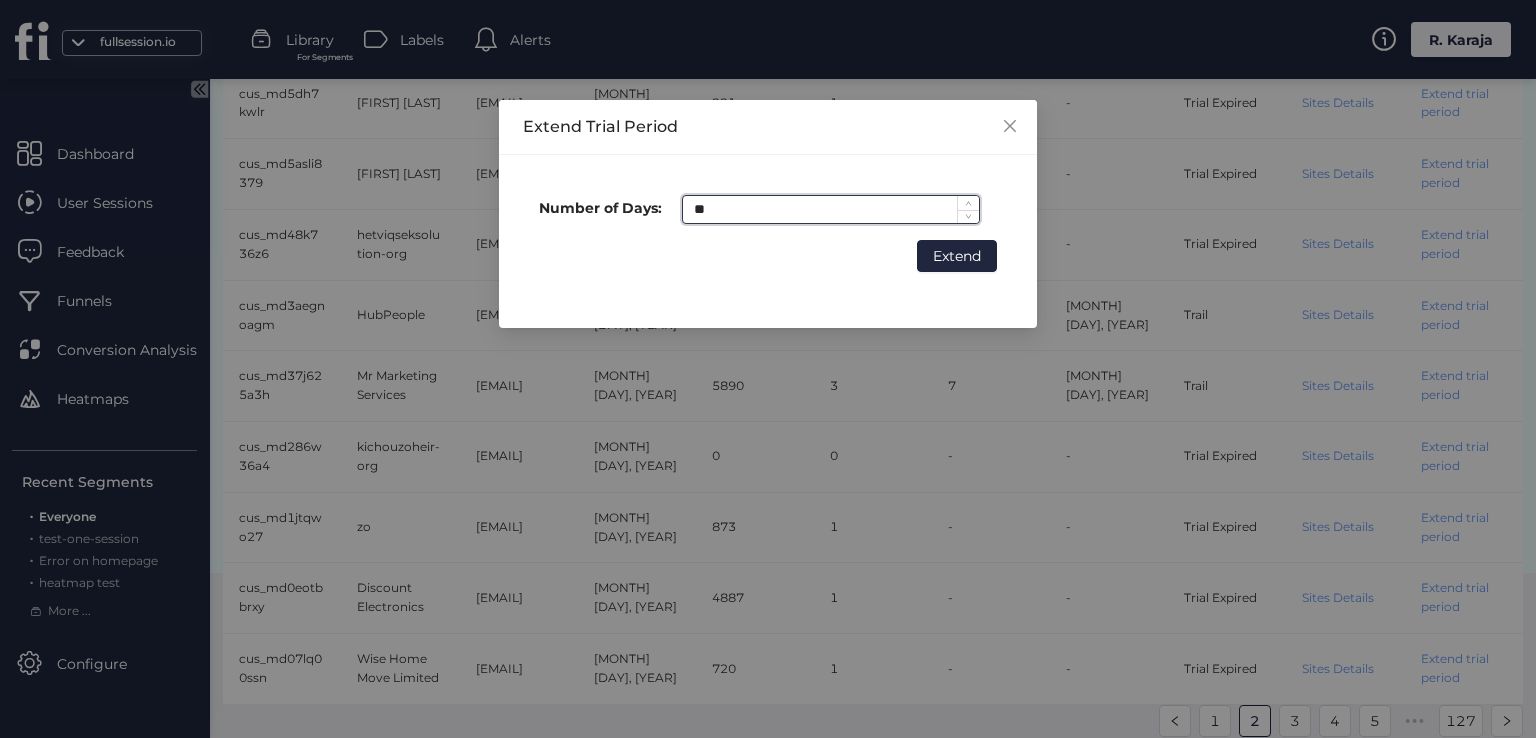 type on "**" 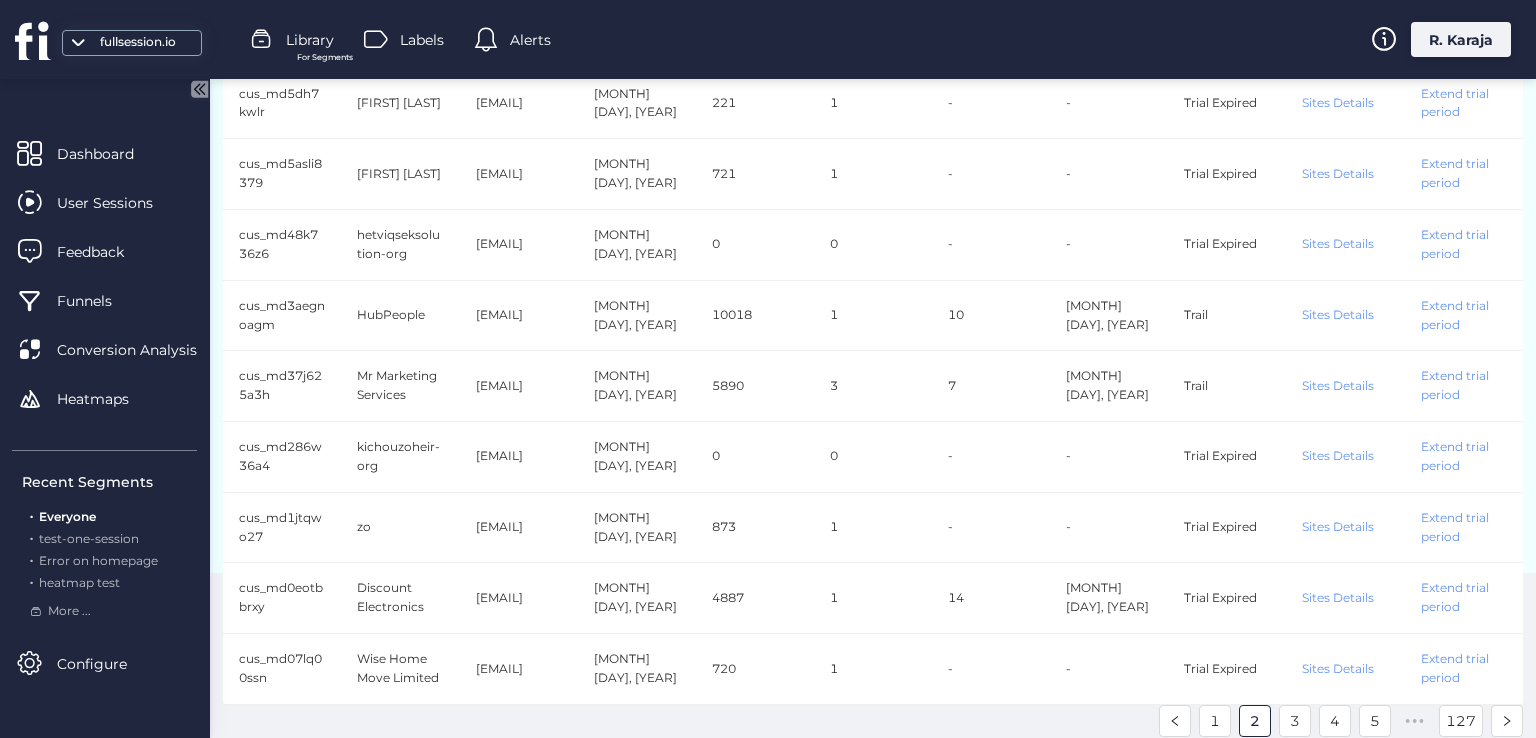 drag, startPoint x: 491, startPoint y: 651, endPoint x: 468, endPoint y: 604, distance: 52.3259 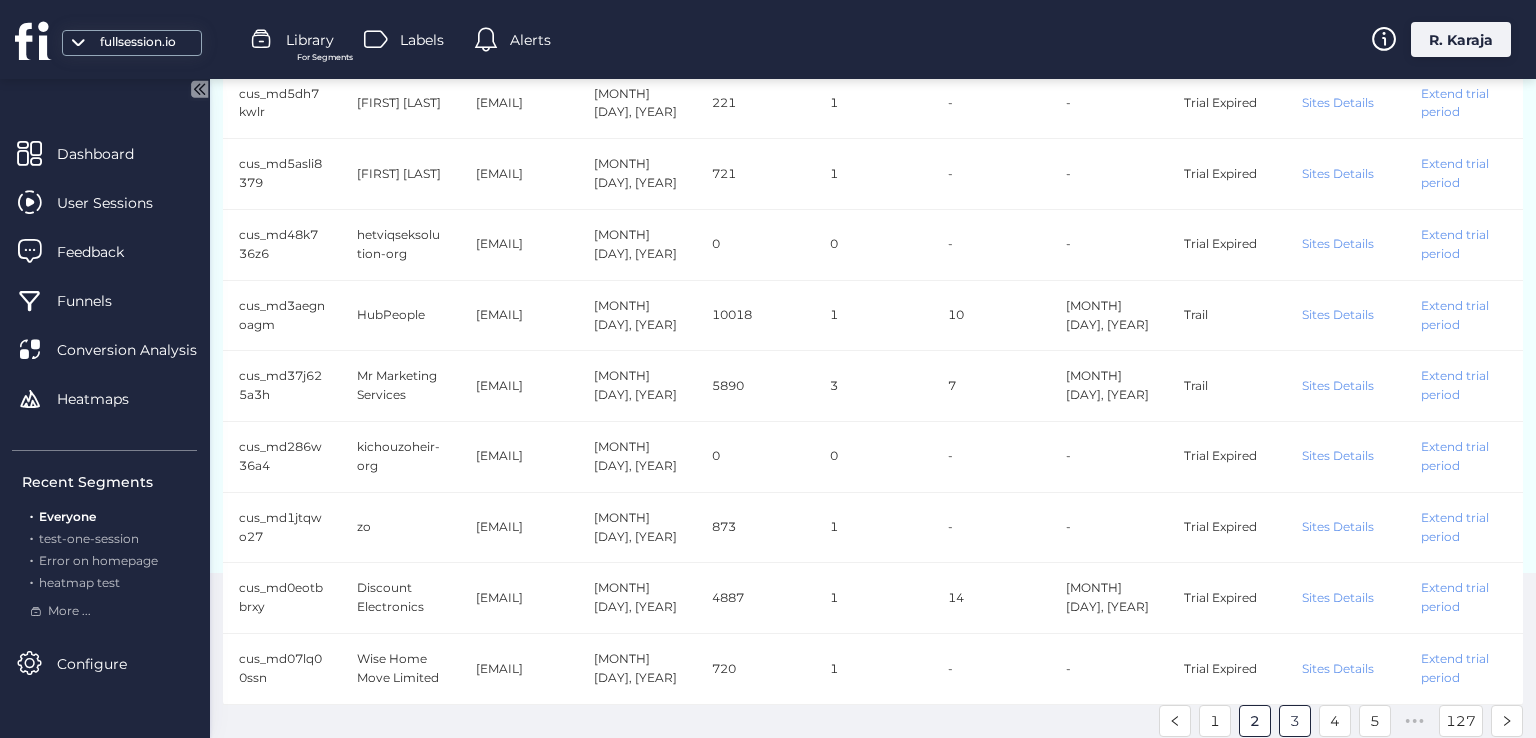 click on "3" 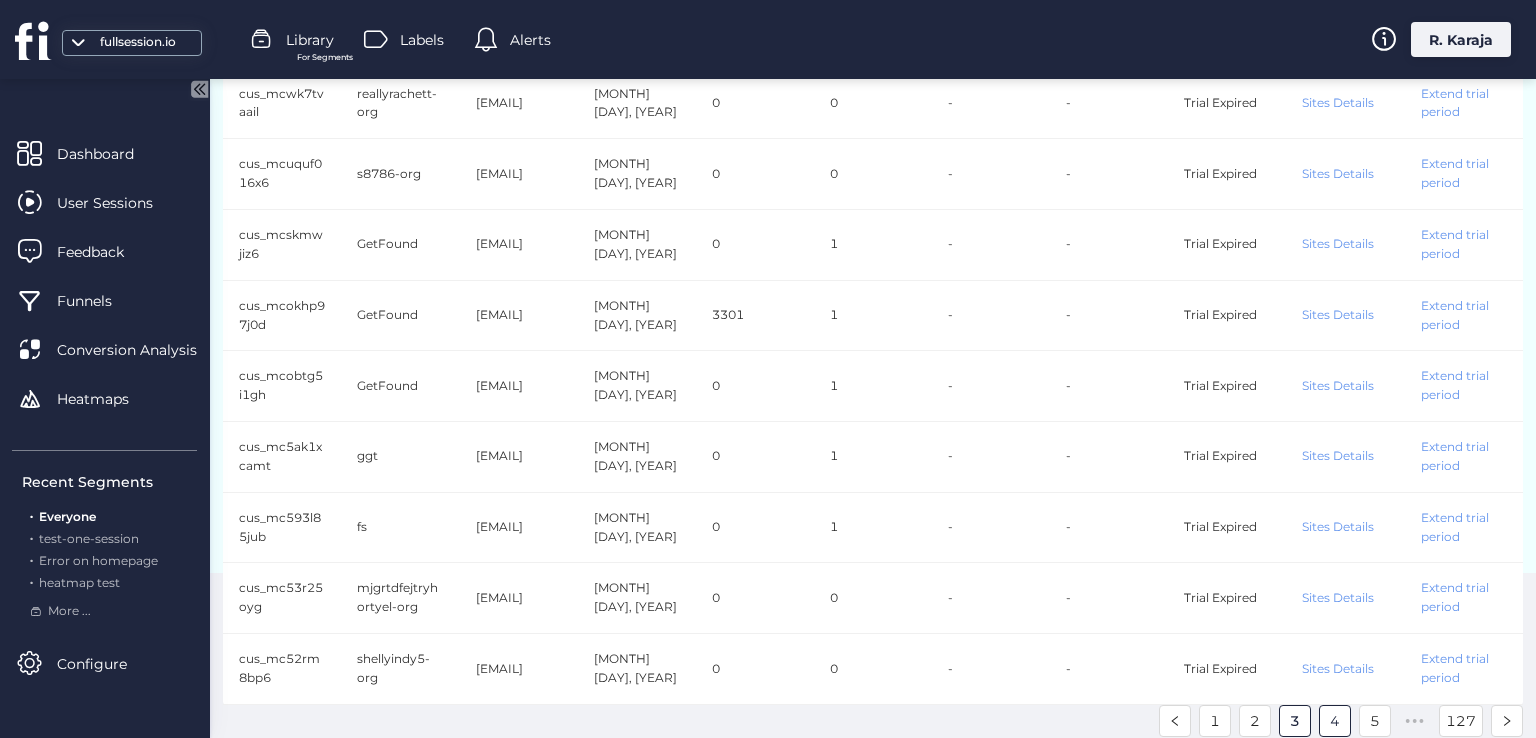 click on "4" 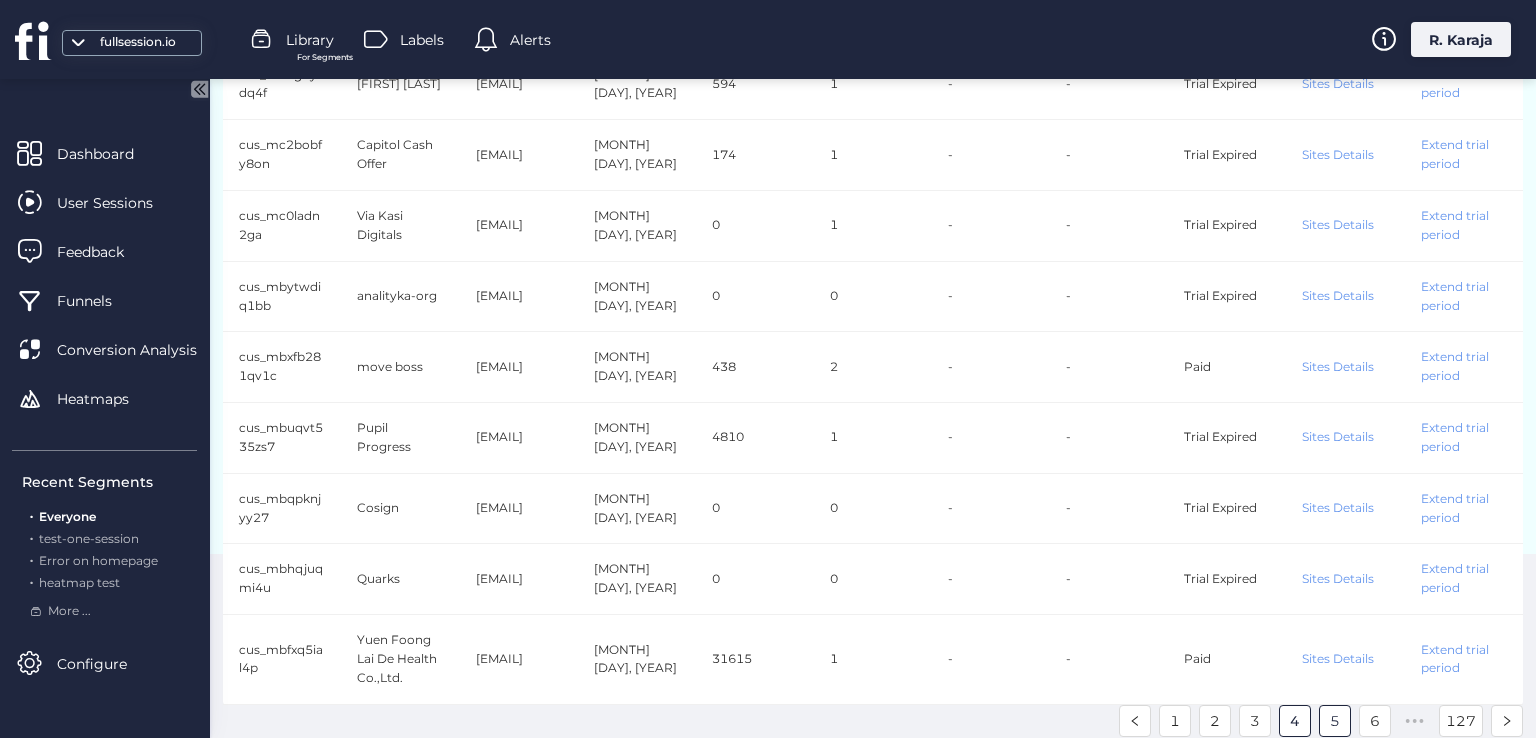 click on "5" 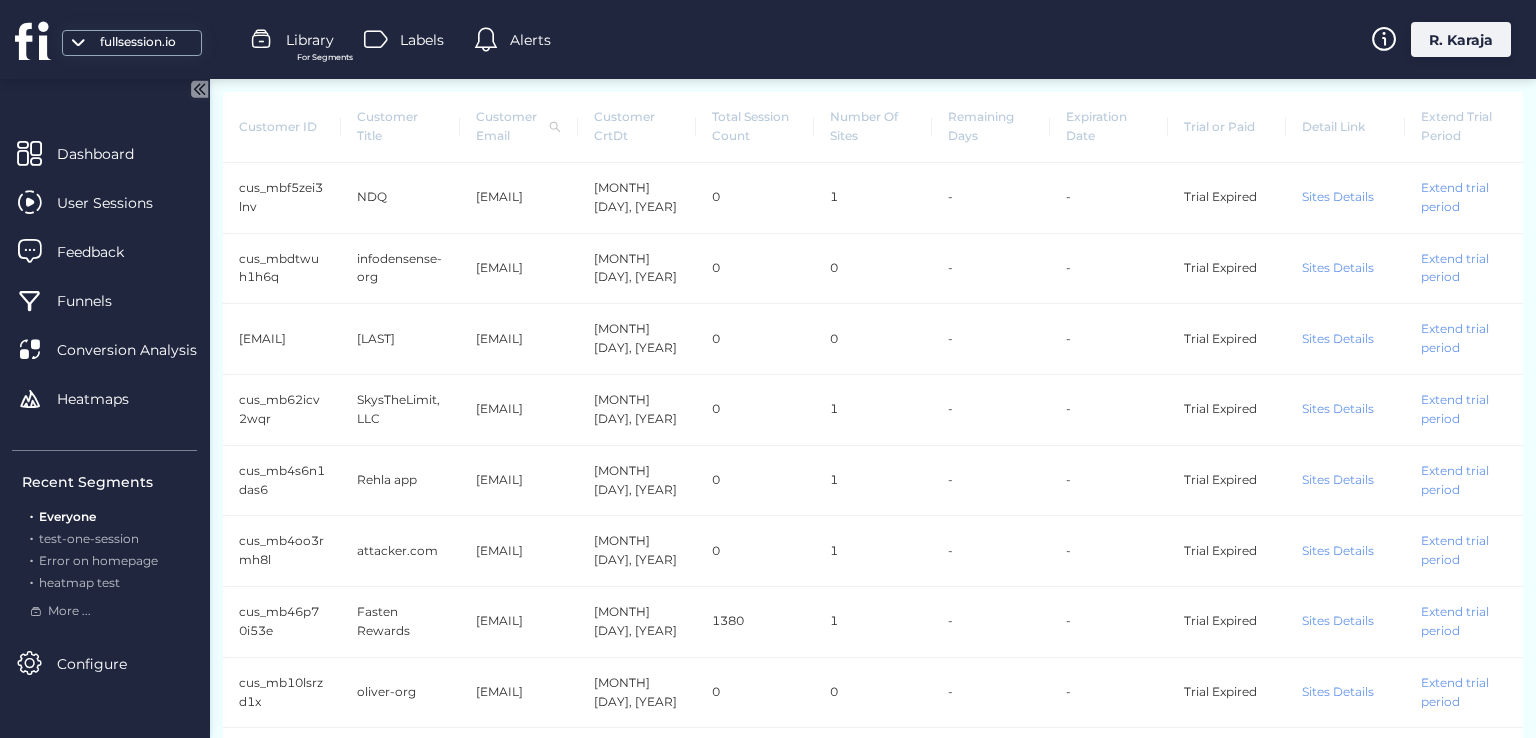 scroll, scrollTop: 238, scrollLeft: 0, axis: vertical 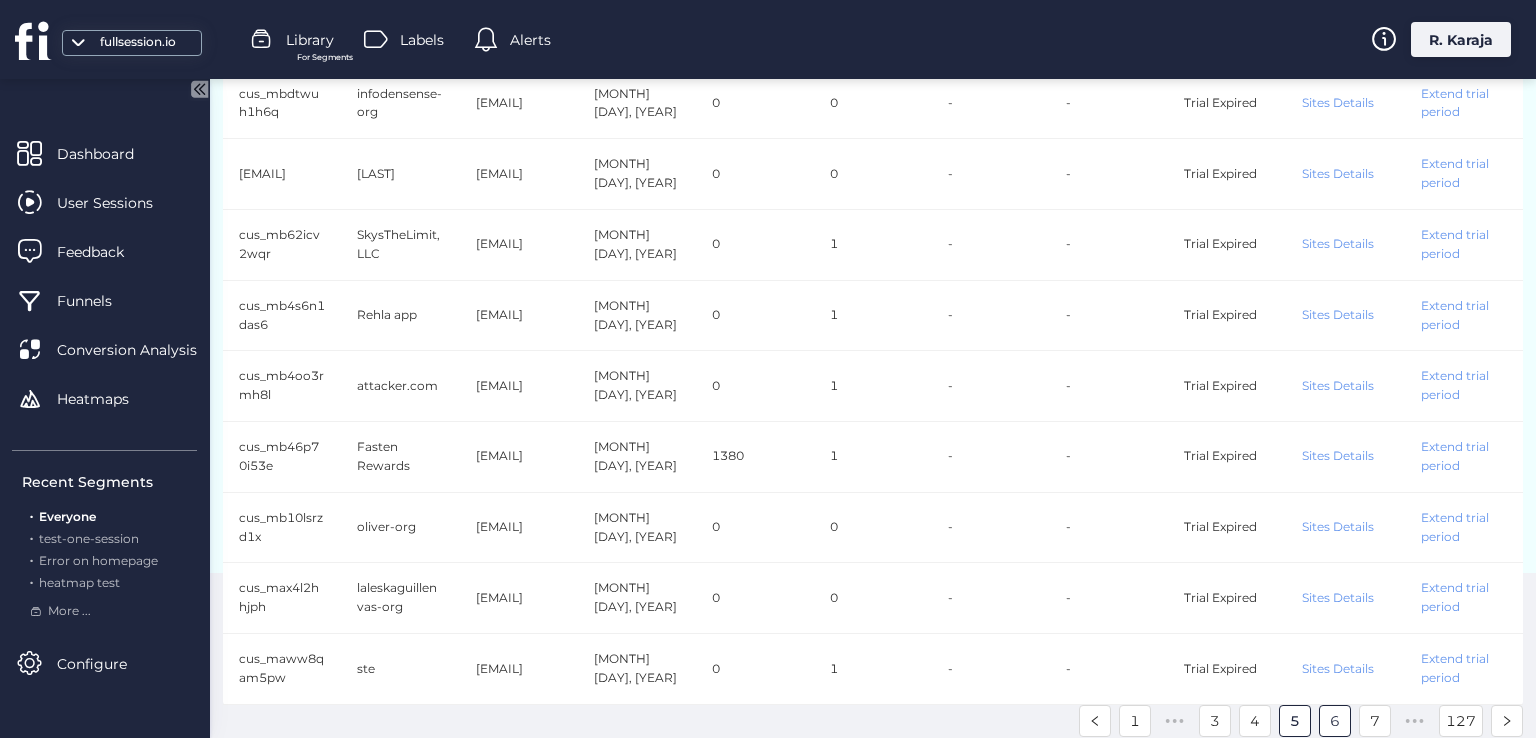 click on "6" 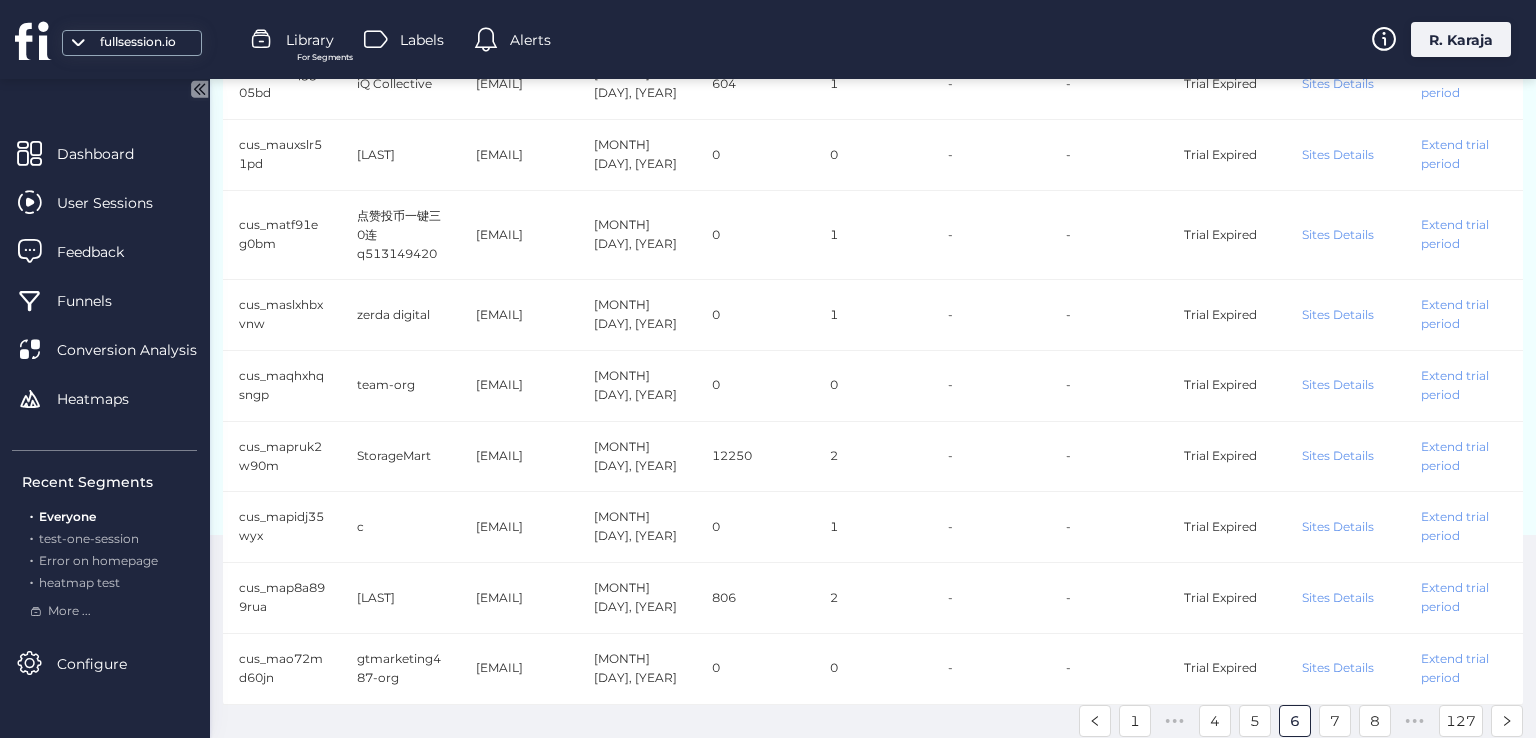 scroll, scrollTop: 277, scrollLeft: 0, axis: vertical 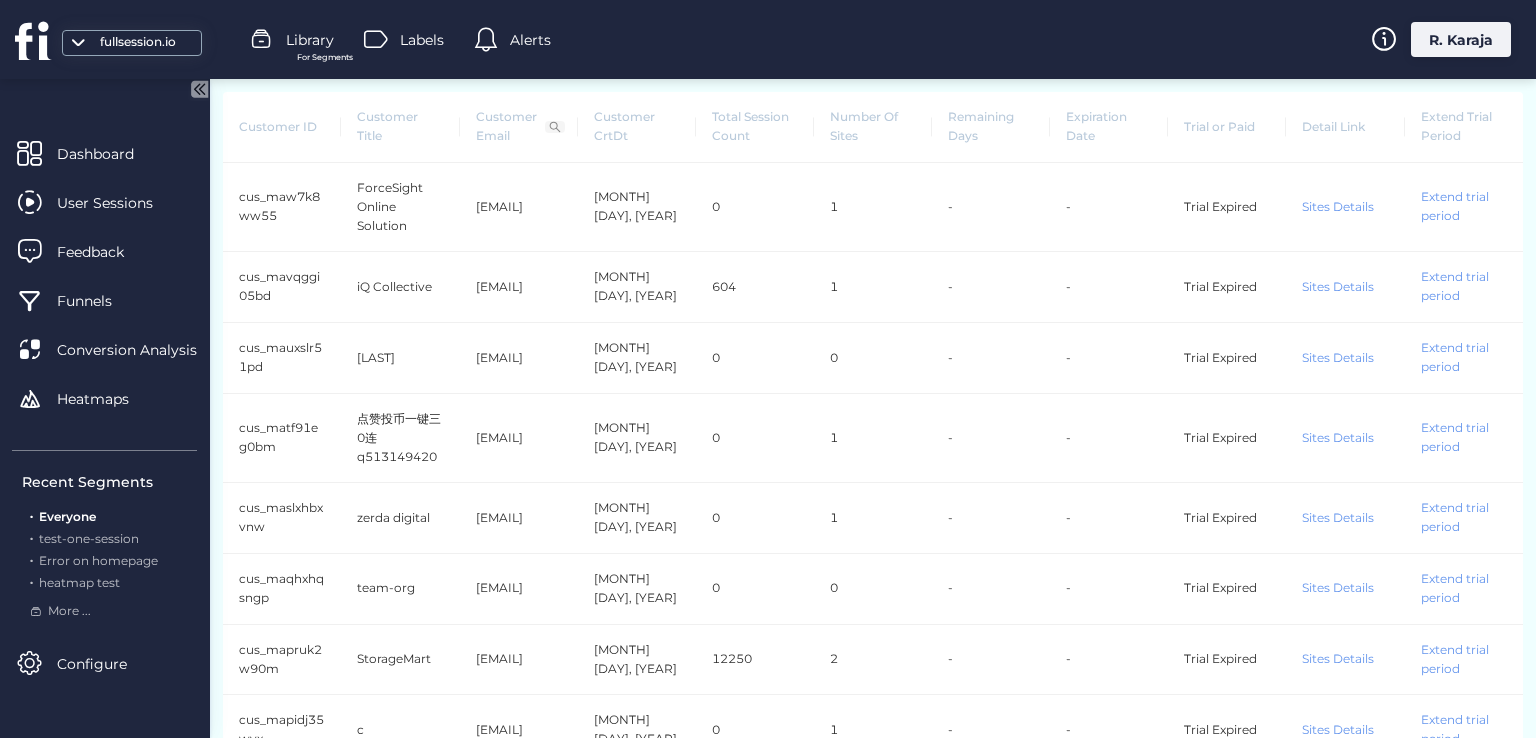 click 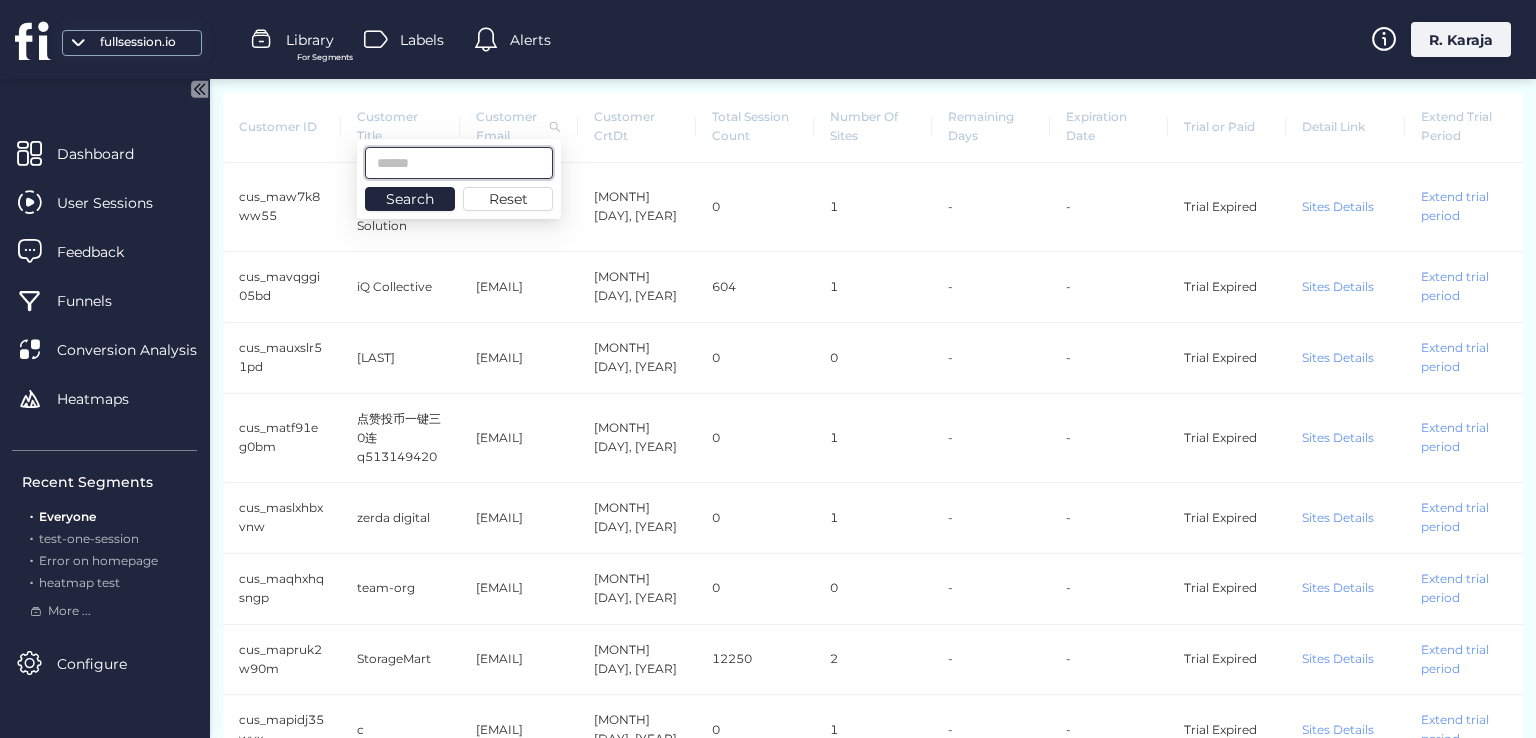 click at bounding box center [459, 163] 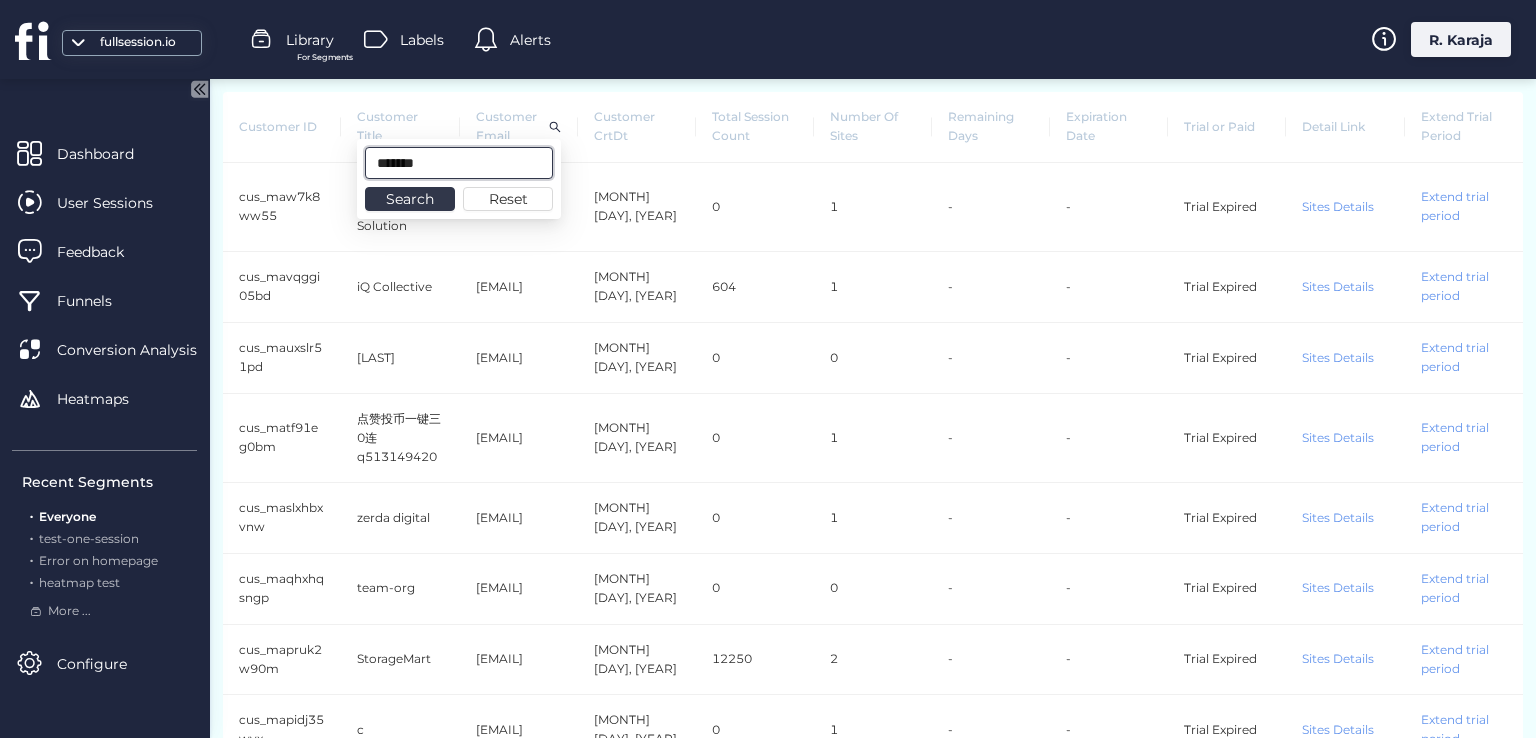 type on "*******" 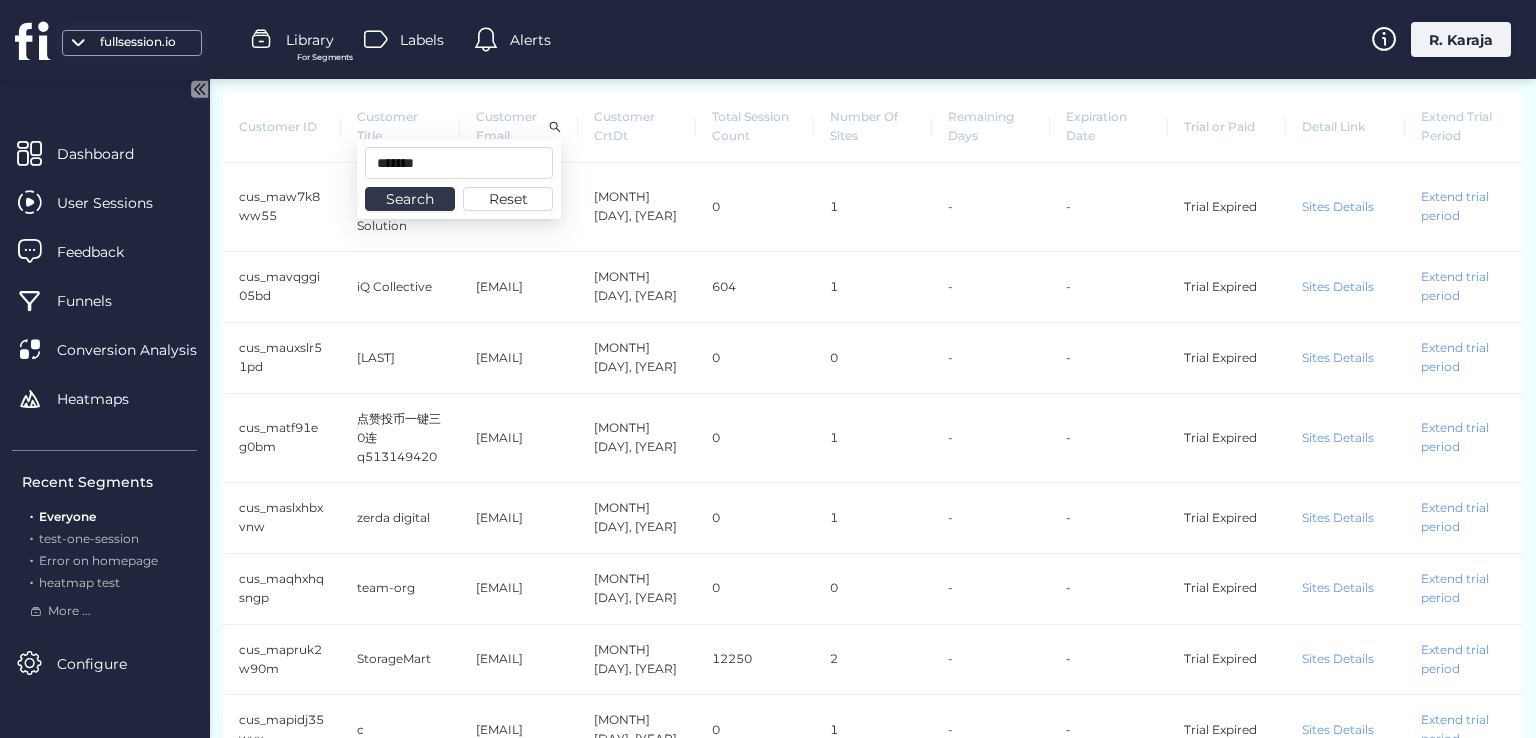click on "Search" at bounding box center [410, 199] 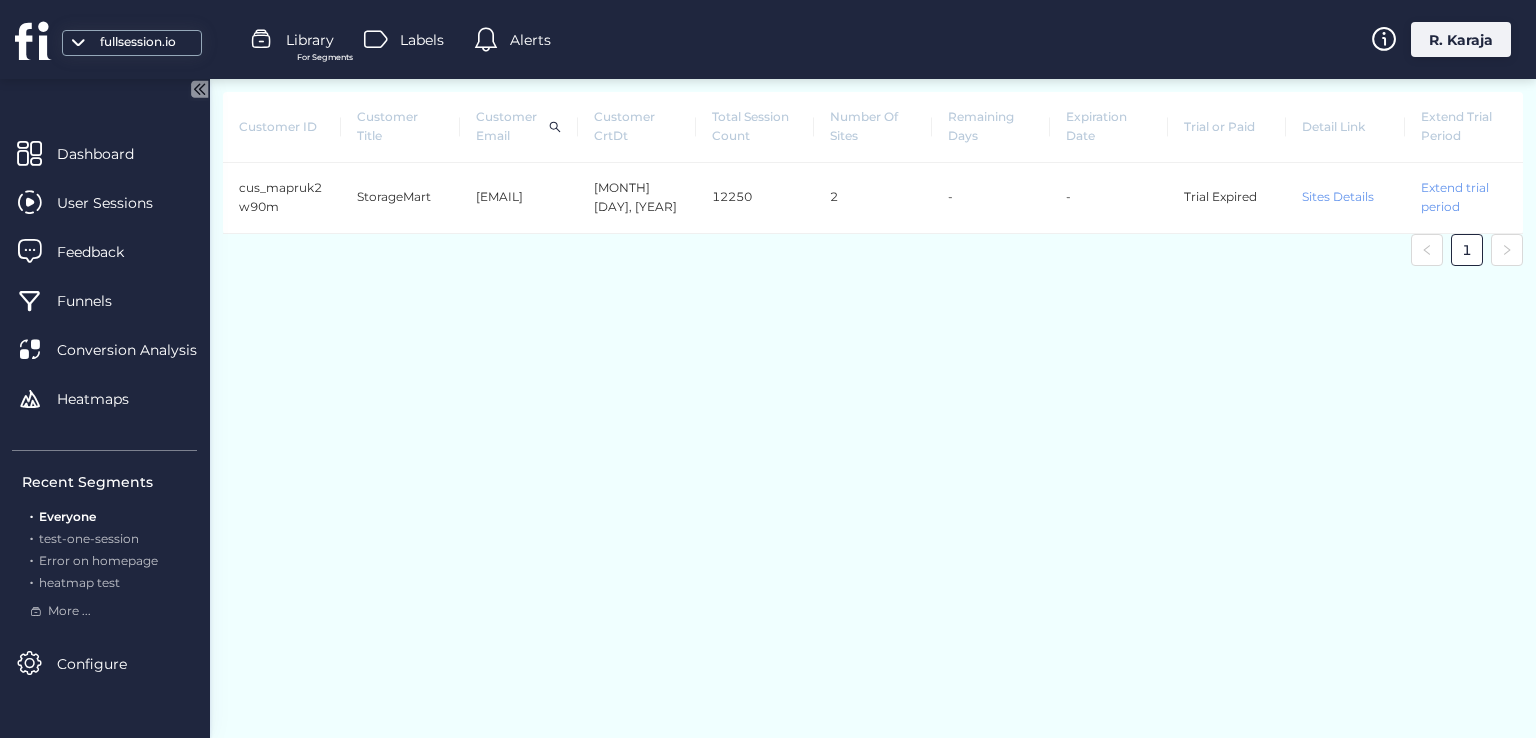drag, startPoint x: 533, startPoint y: 226, endPoint x: 478, endPoint y: 189, distance: 66.287254 